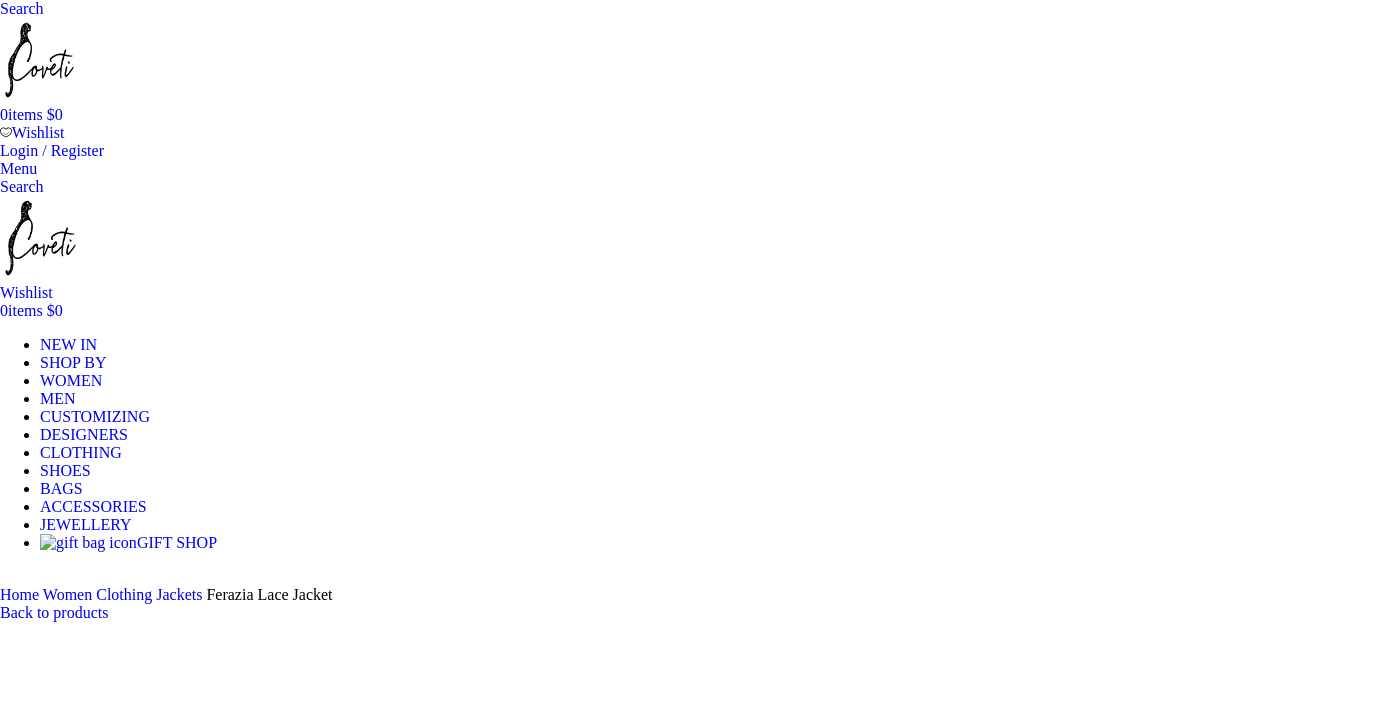 scroll, scrollTop: 0, scrollLeft: 0, axis: both 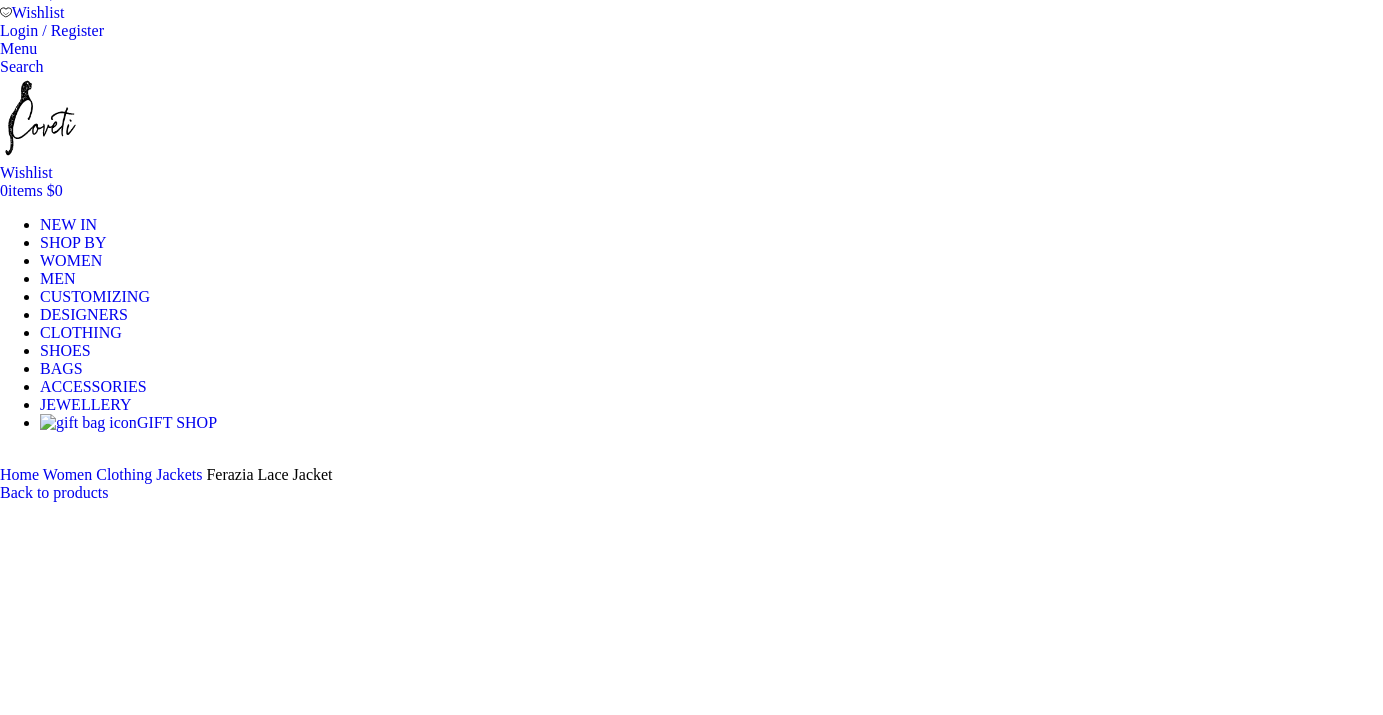 click at bounding box center (310, 10707) 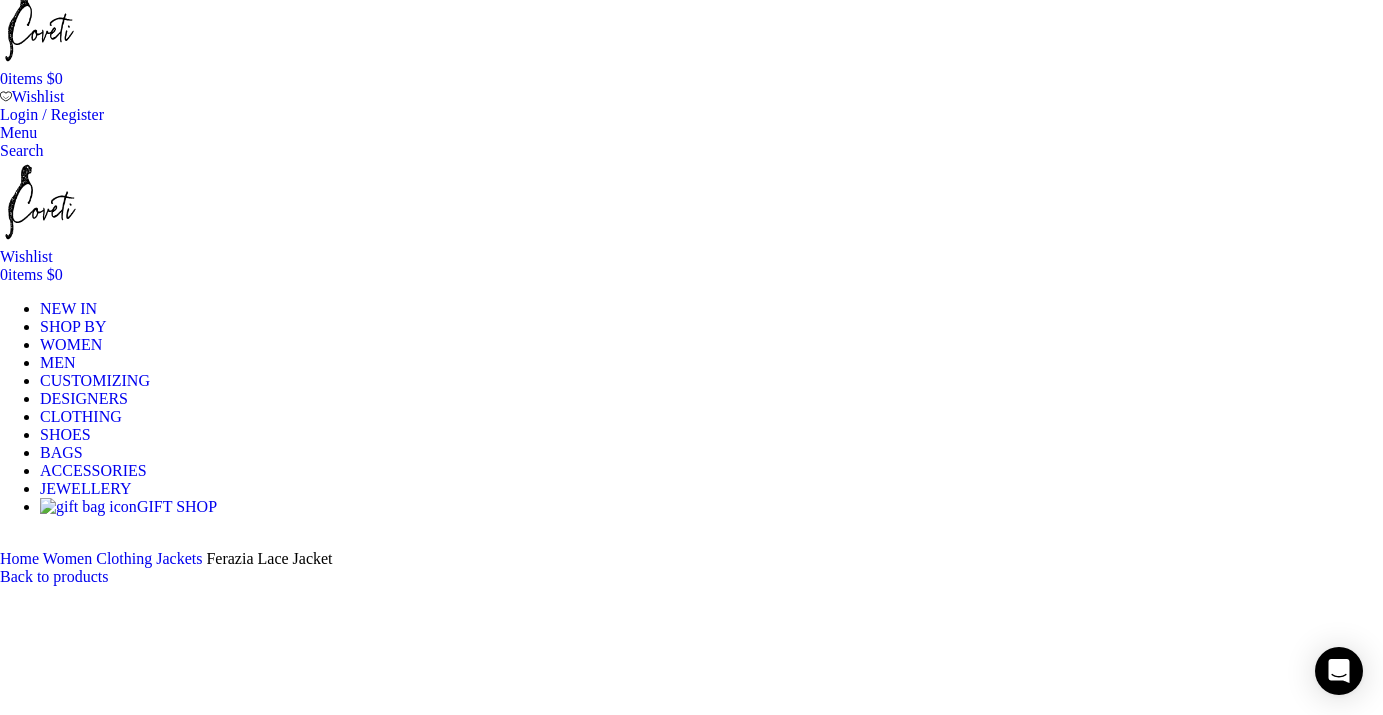 scroll, scrollTop: 0, scrollLeft: 0, axis: both 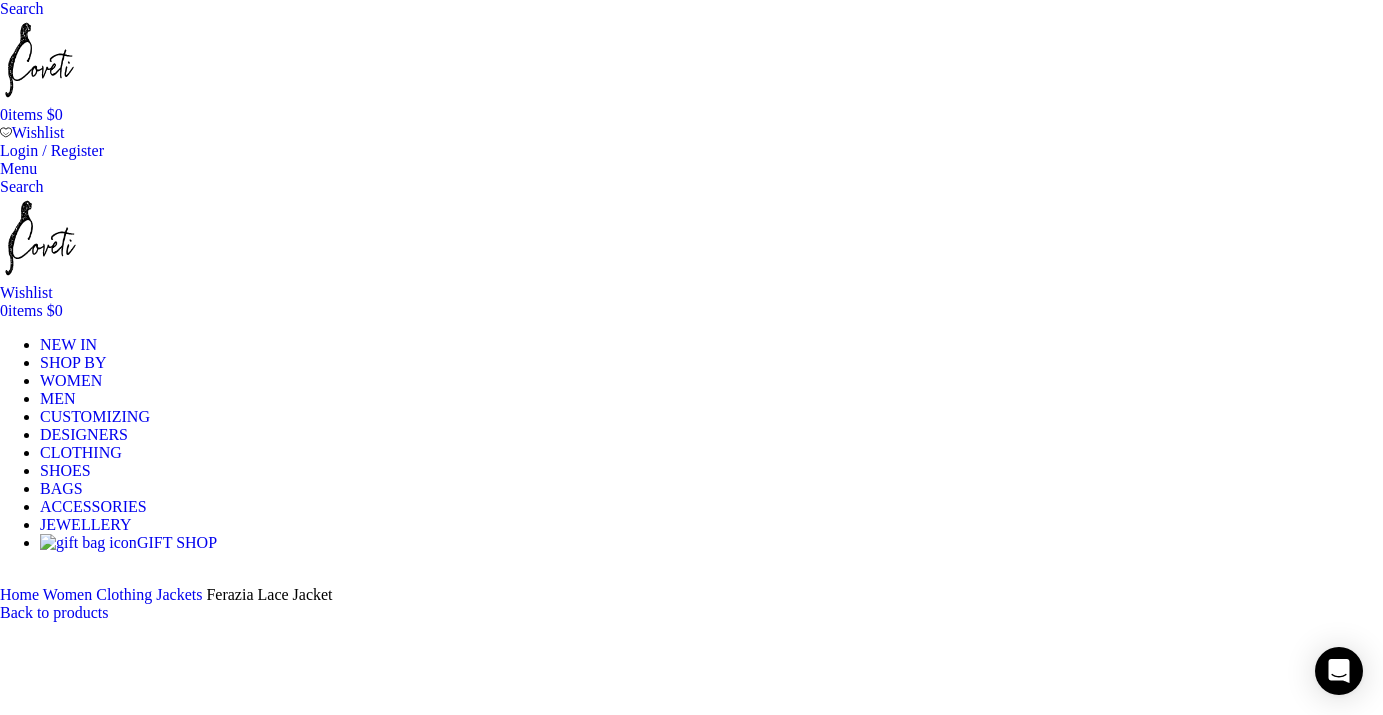 click on "WOMEN" at bounding box center [71, 380] 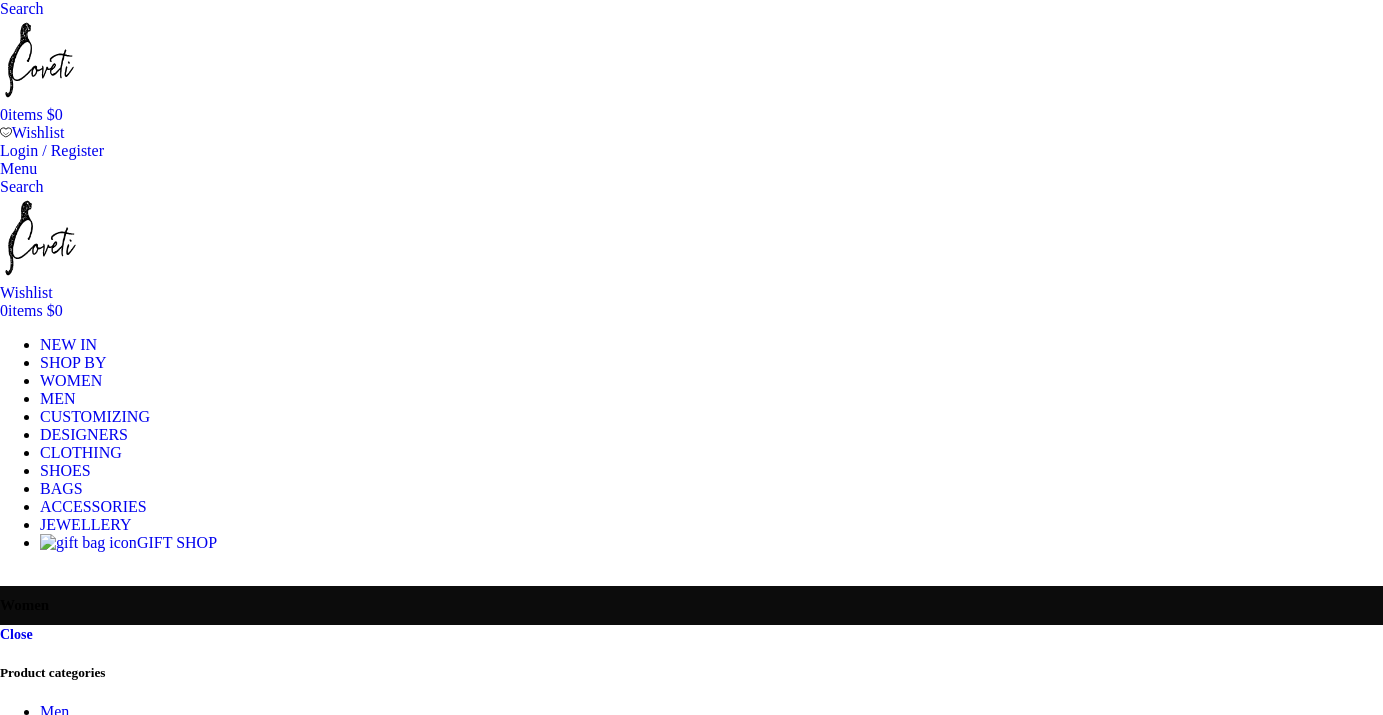 scroll, scrollTop: 0, scrollLeft: 0, axis: both 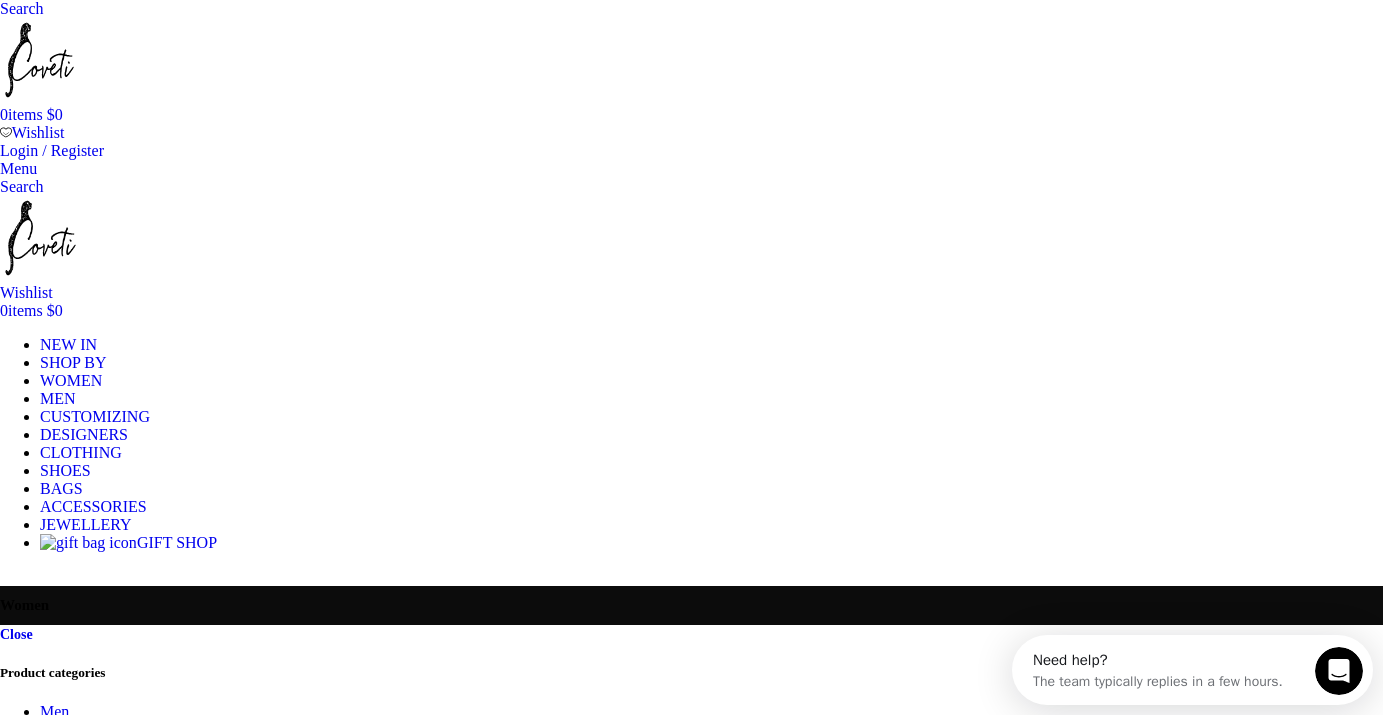 click on "All clothing" at bounding box center (-190, 777) 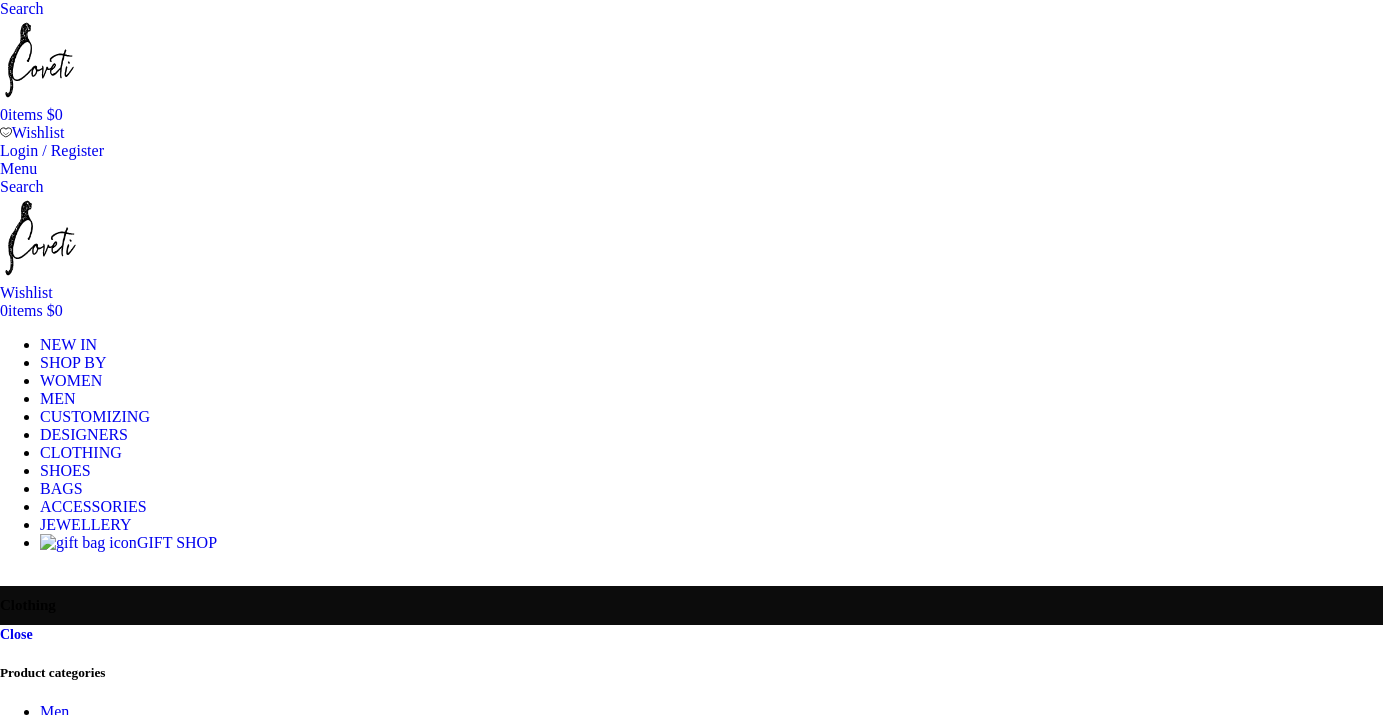 scroll, scrollTop: 0, scrollLeft: 0, axis: both 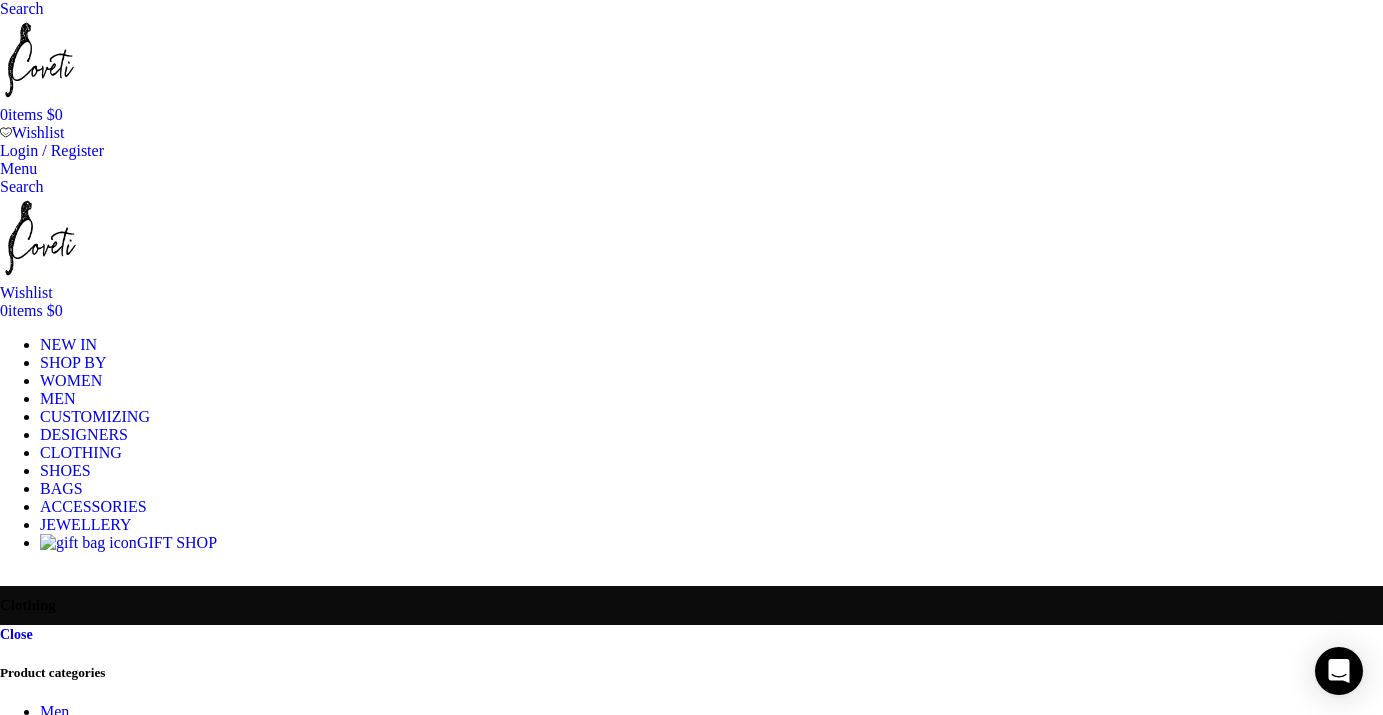 click on "Me and Em" at bounding box center [-271, 921] 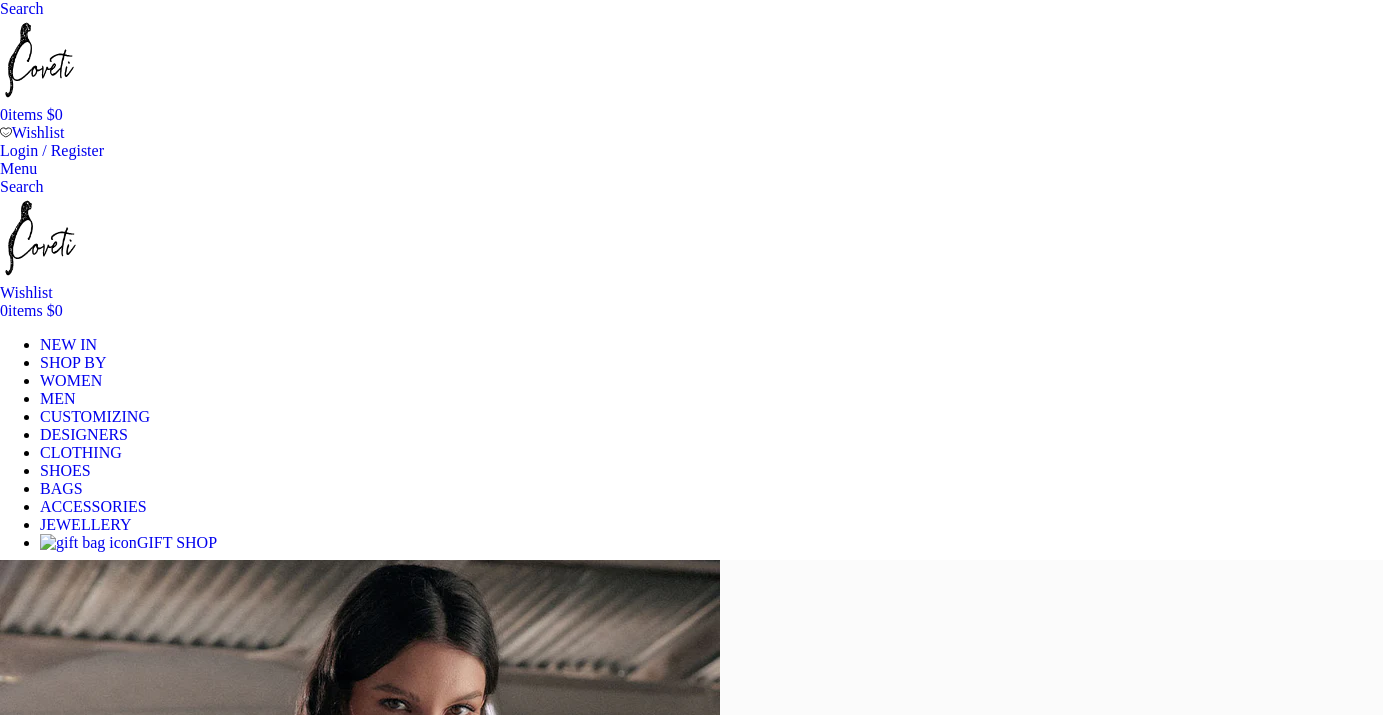 scroll, scrollTop: 0, scrollLeft: 0, axis: both 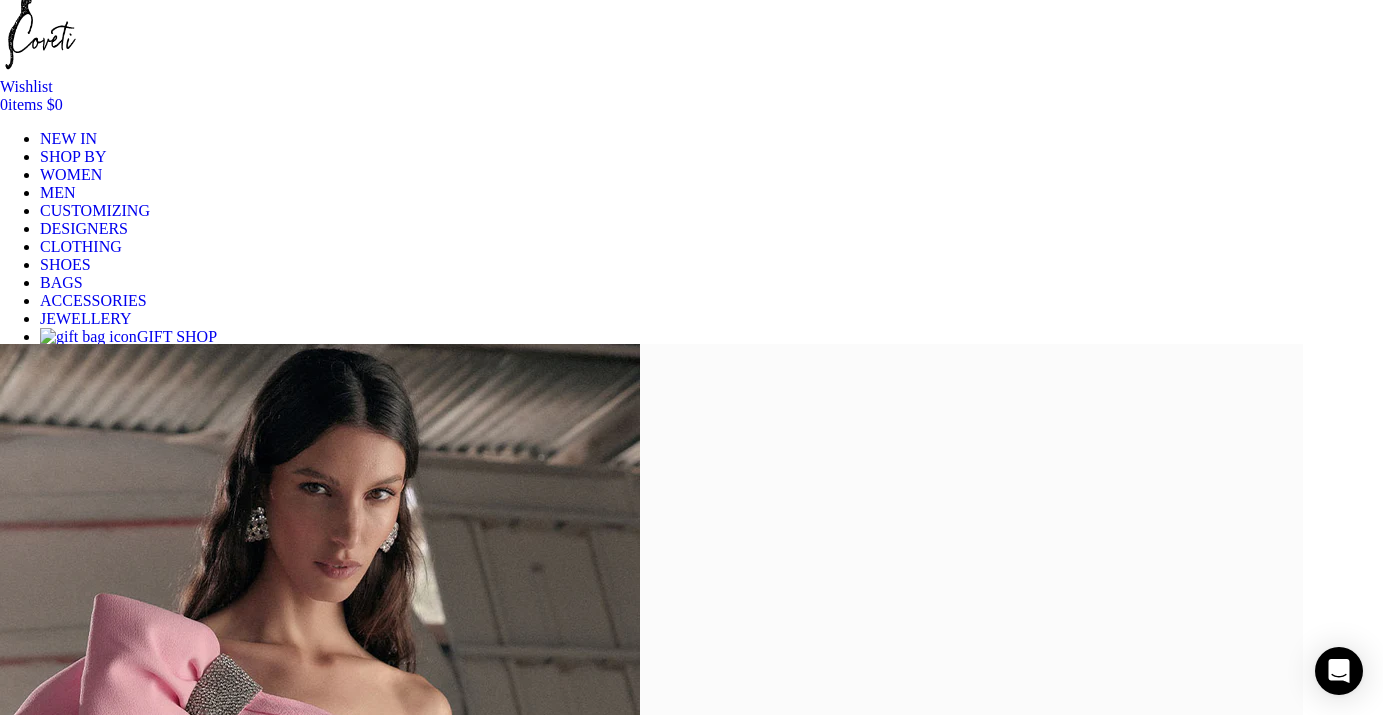 click on "SHOP NOW" at bounding box center (-39, 1814) 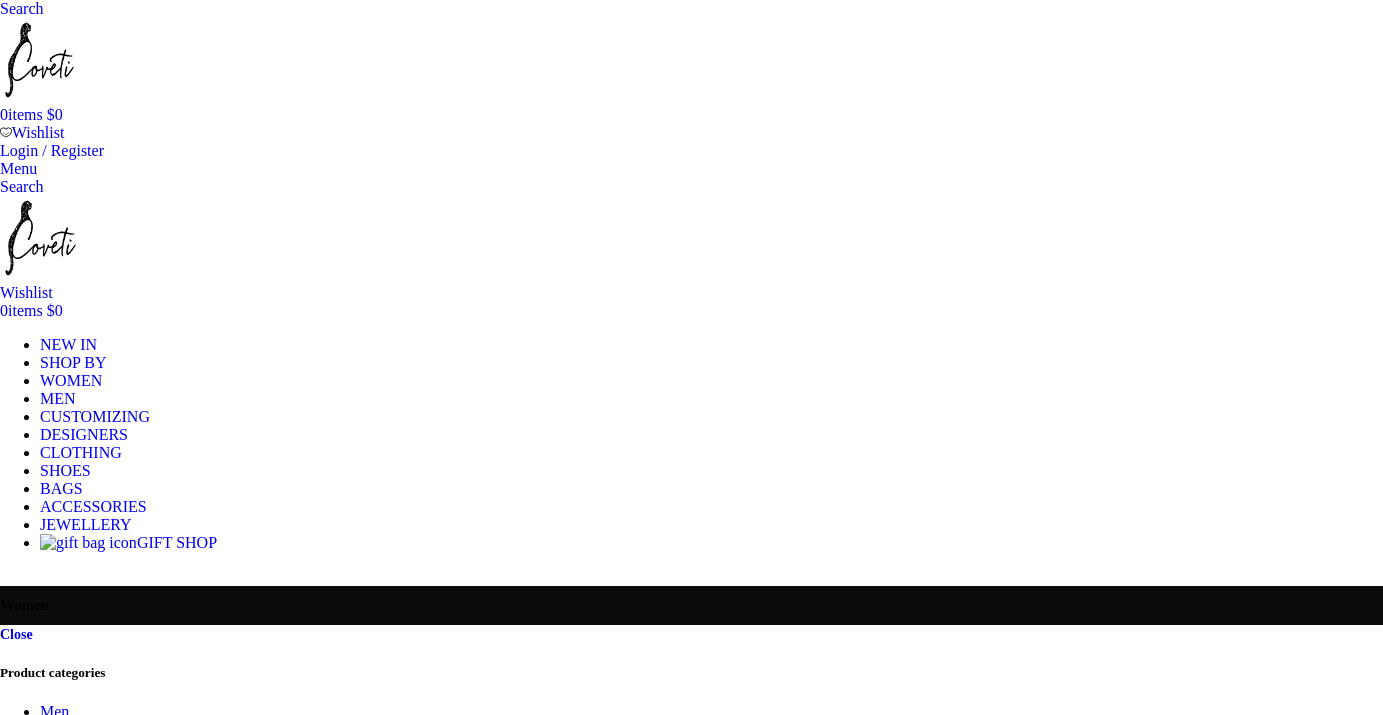 scroll, scrollTop: 0, scrollLeft: 0, axis: both 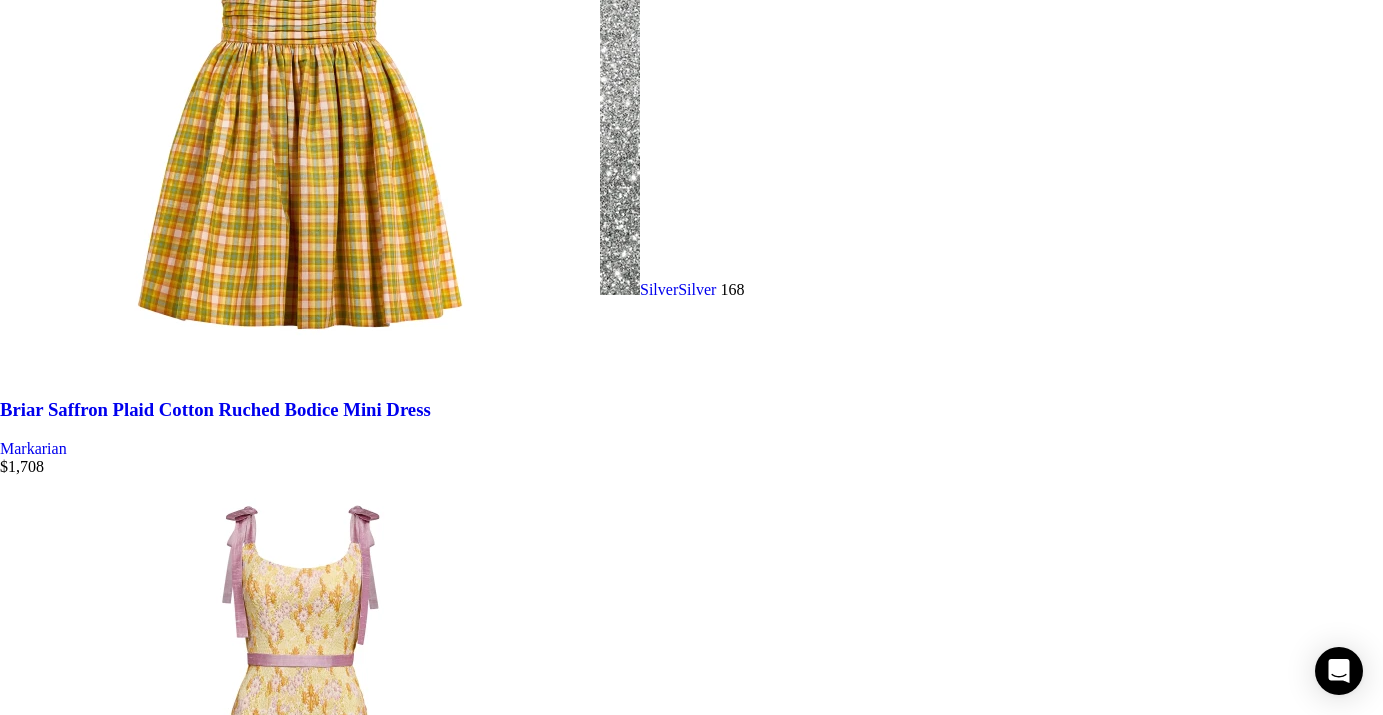 click on "2" at bounding box center (44, 33520) 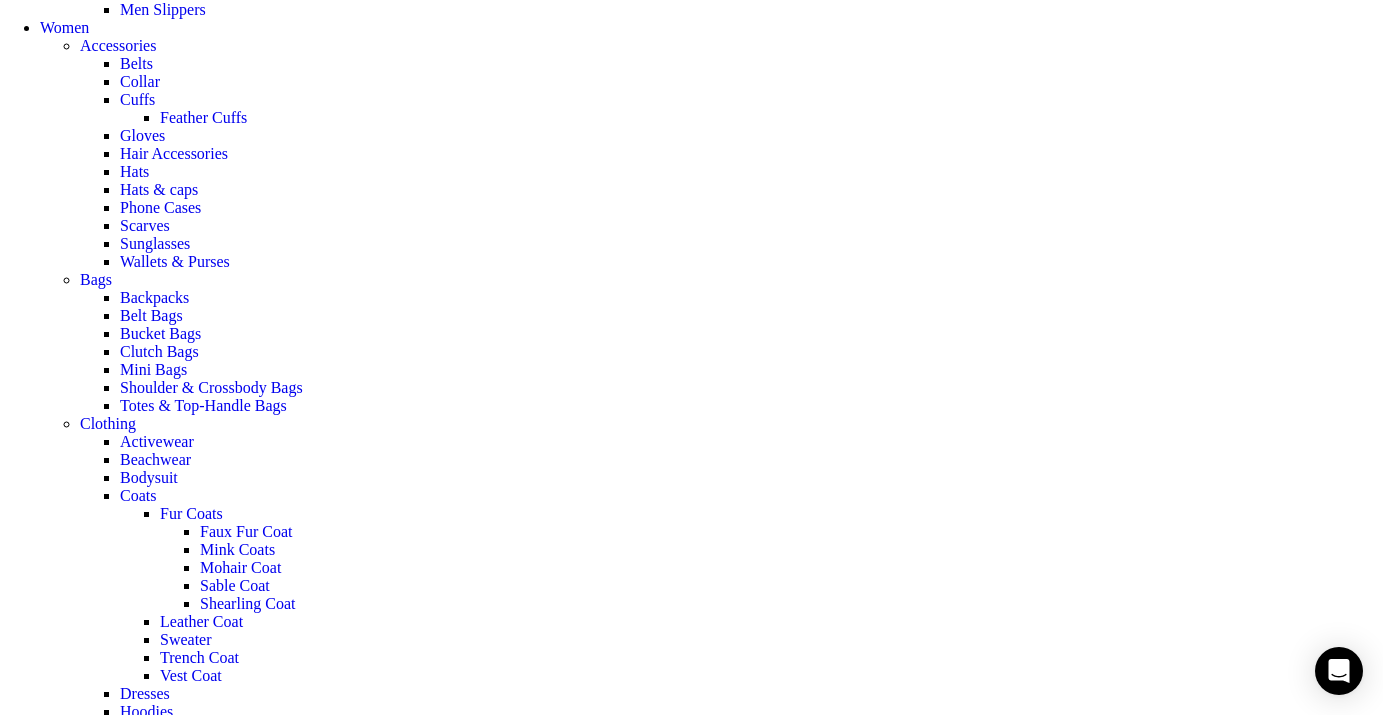 scroll, scrollTop: 1525, scrollLeft: 0, axis: vertical 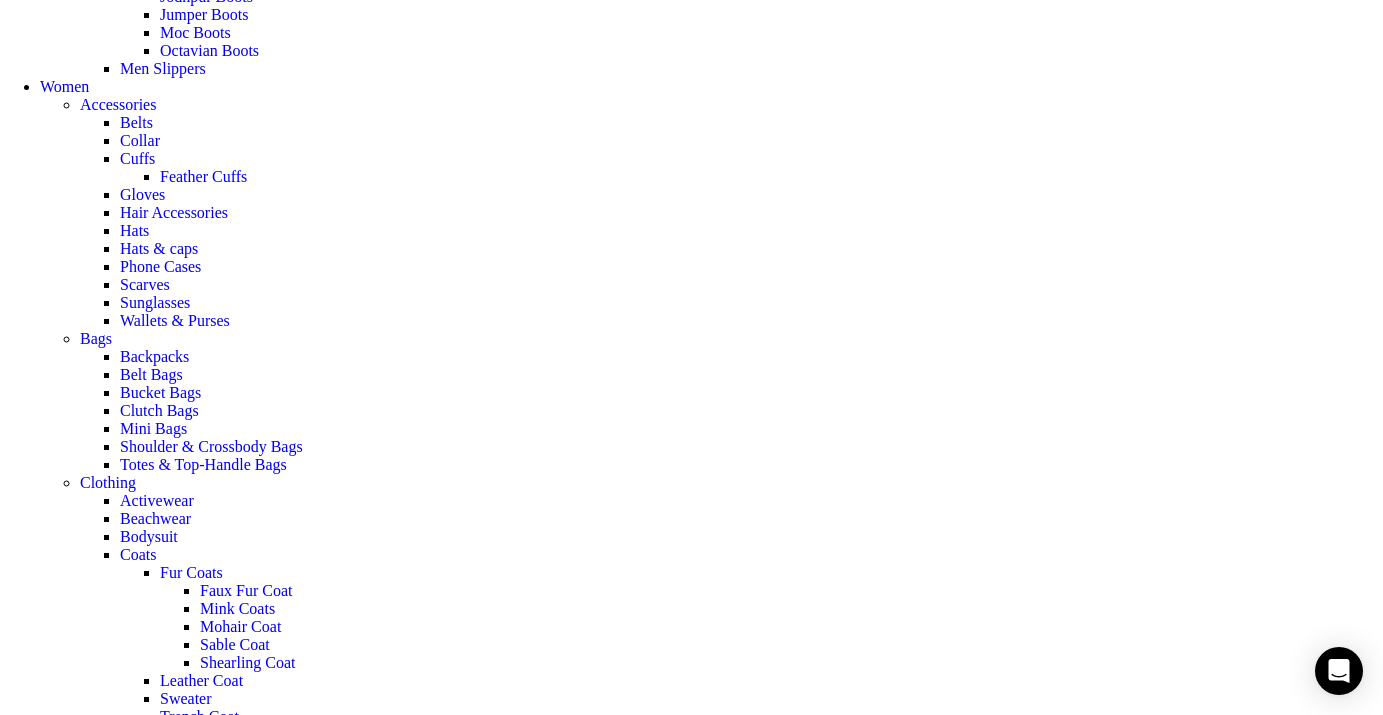 click on "Carmela Crepe Fringe Detail Gown" at bounding box center [142, 13270] 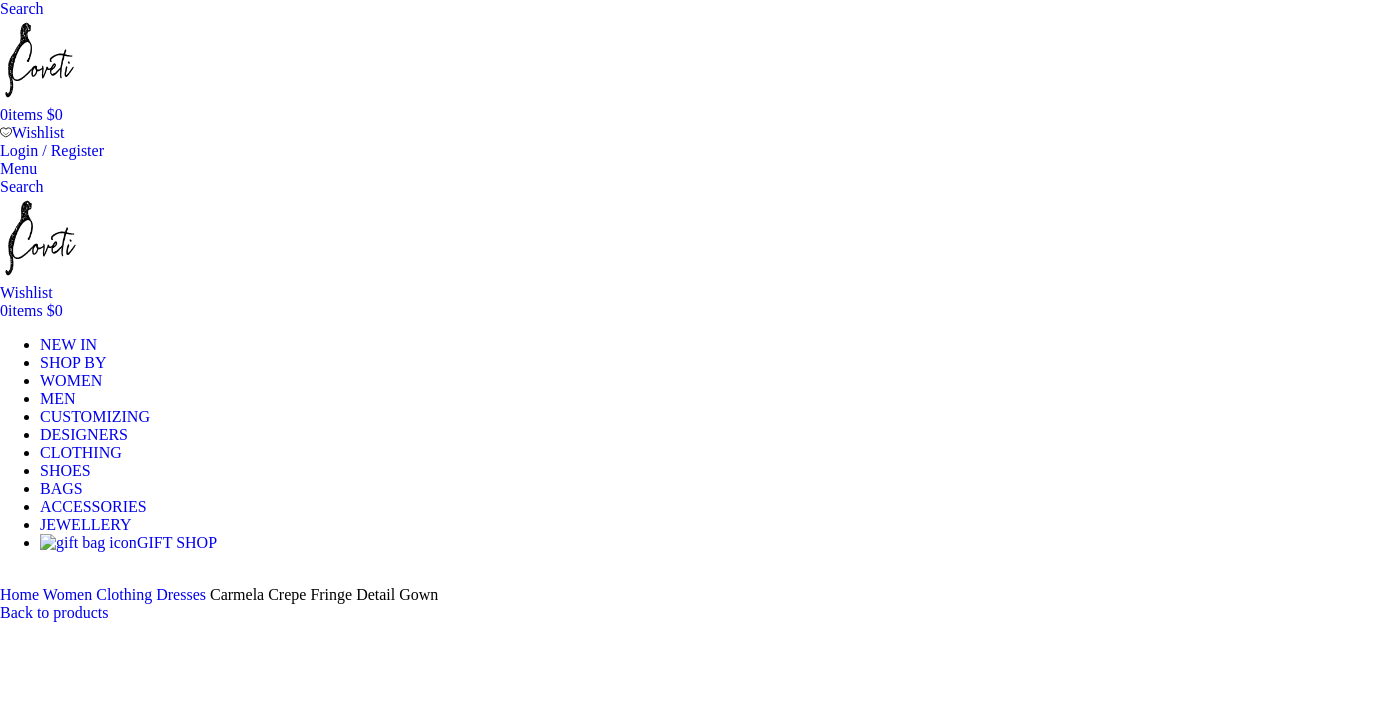 scroll, scrollTop: 0, scrollLeft: 0, axis: both 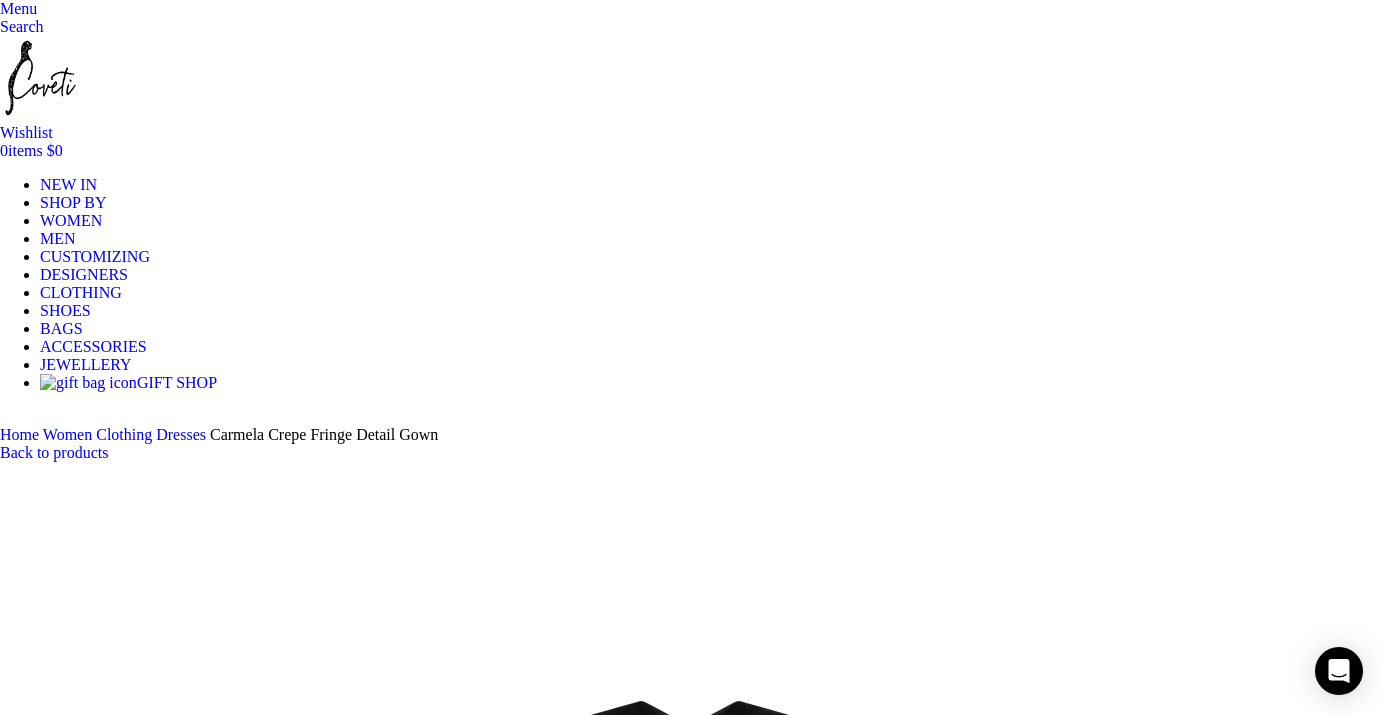 click at bounding box center [310, 1725] 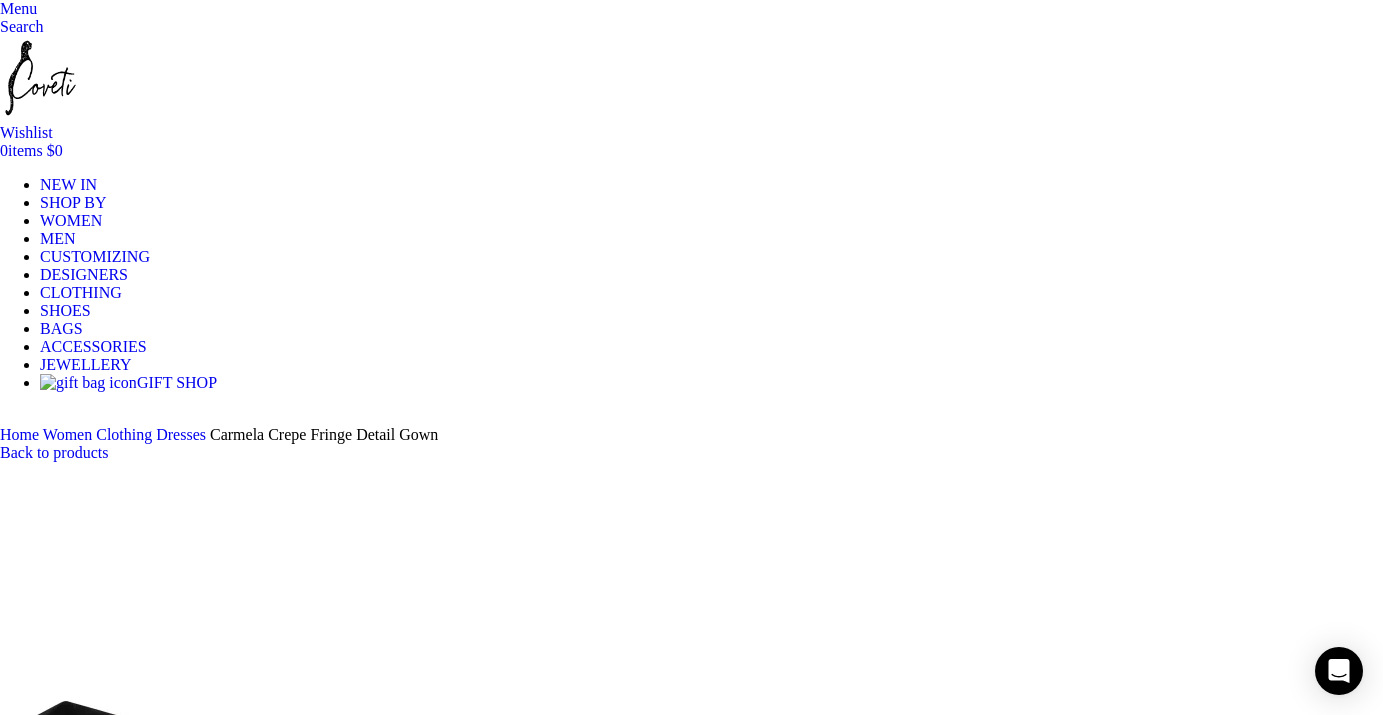 scroll, scrollTop: 0, scrollLeft: 210, axis: horizontal 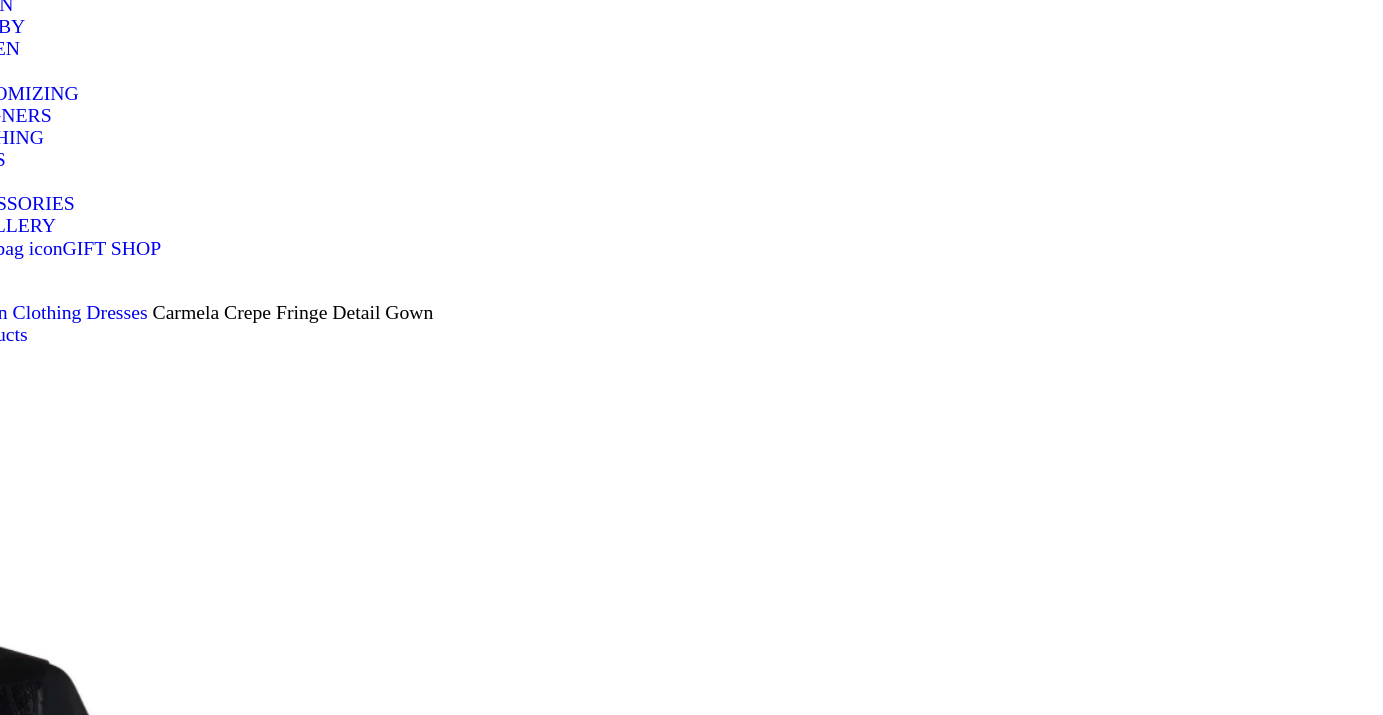 click at bounding box center (691, 1182) 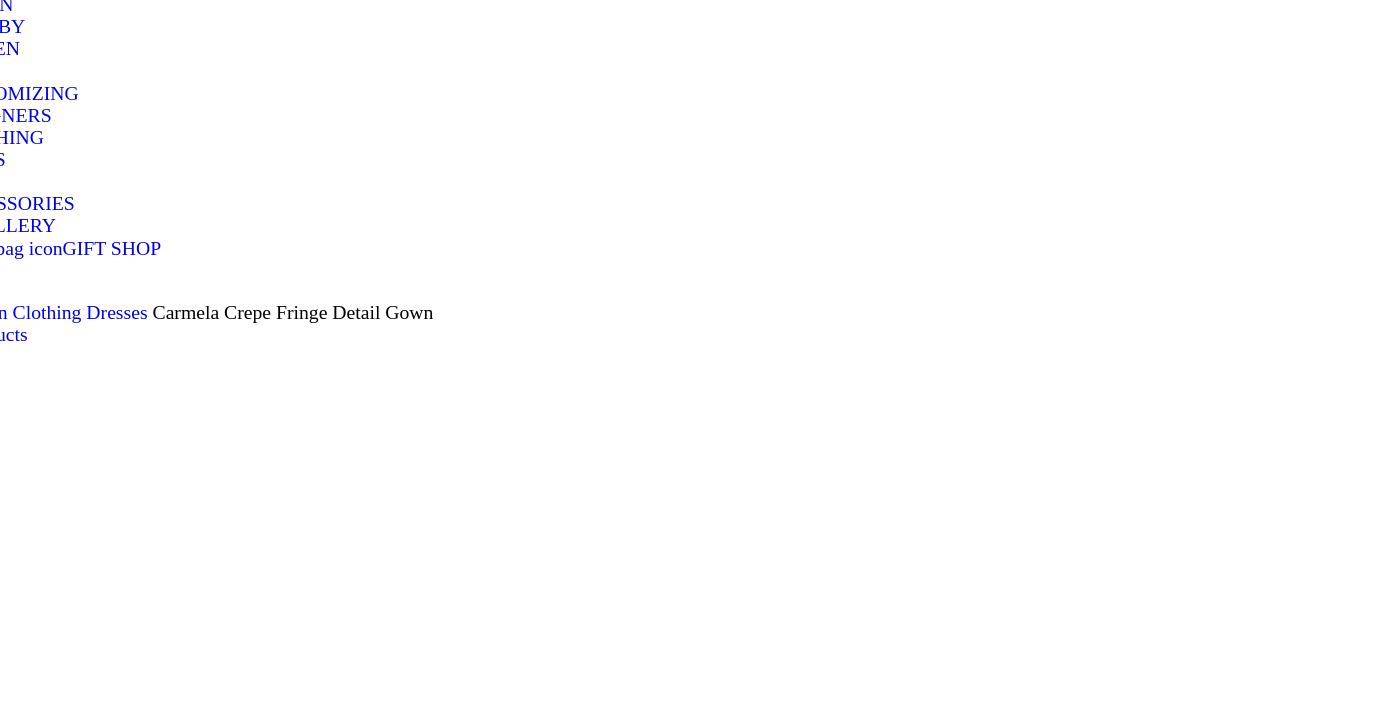 scroll, scrollTop: 0, scrollLeft: 420, axis: horizontal 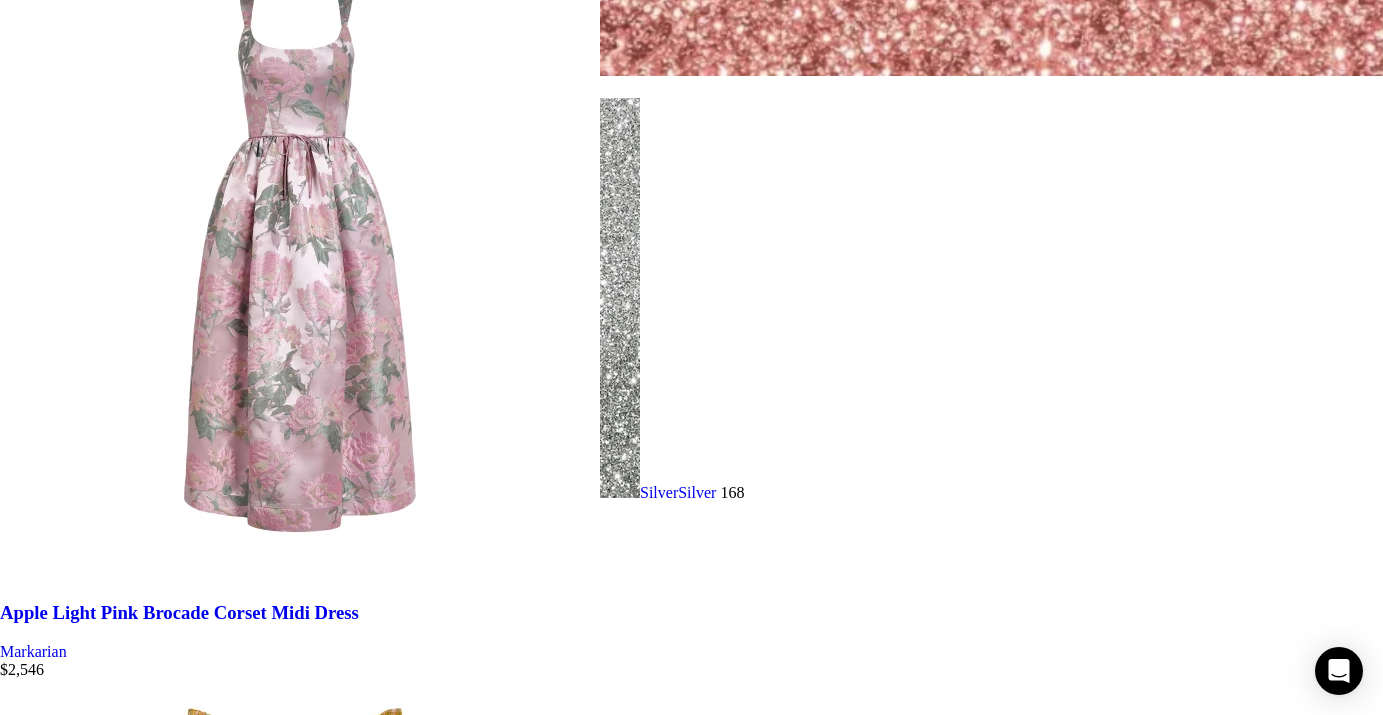 click on "3" at bounding box center [44, 33759] 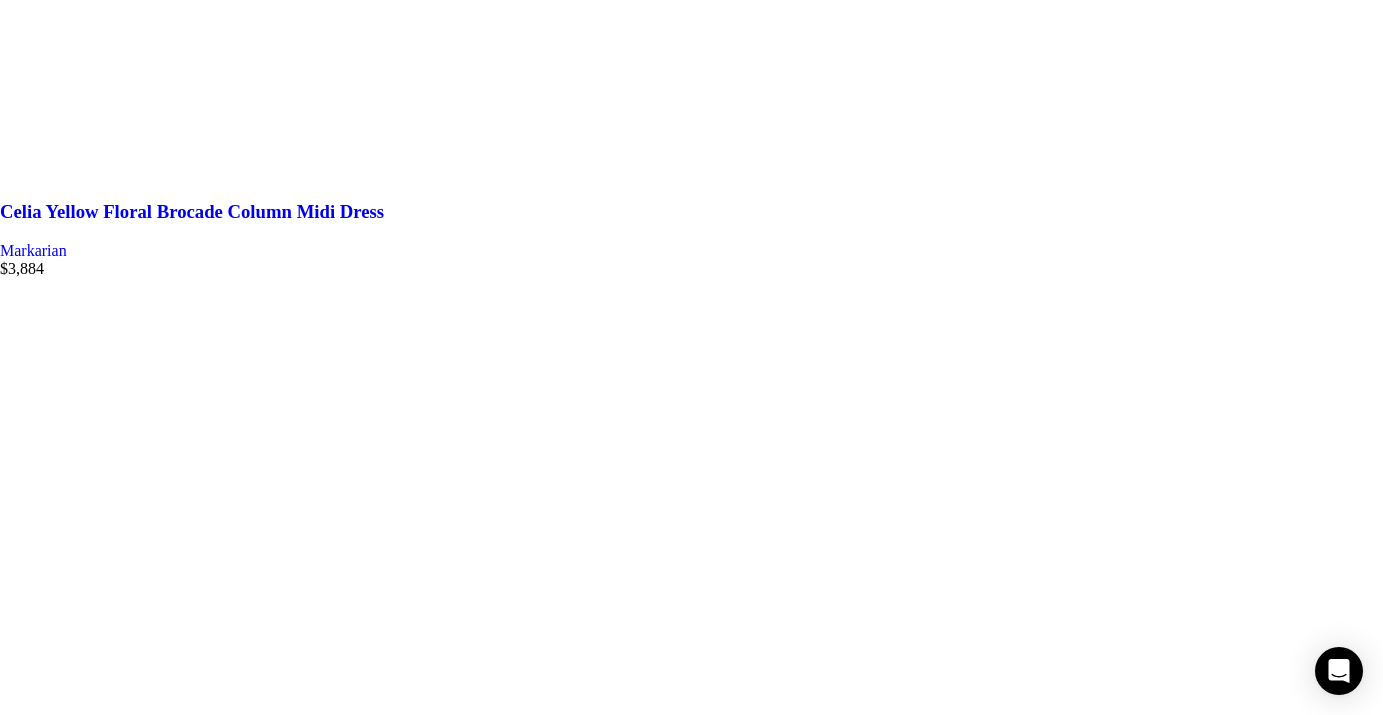 scroll, scrollTop: 5265, scrollLeft: 0, axis: vertical 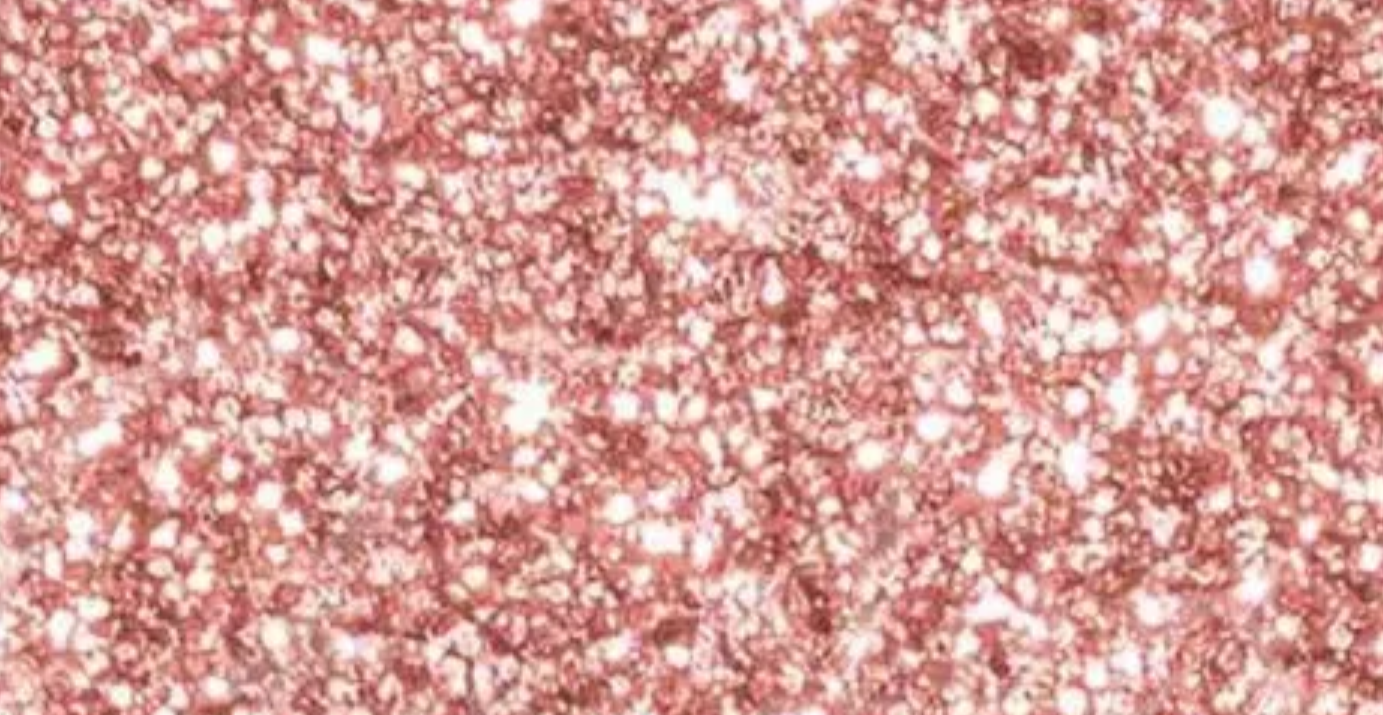click at bounding box center [691, 30402] 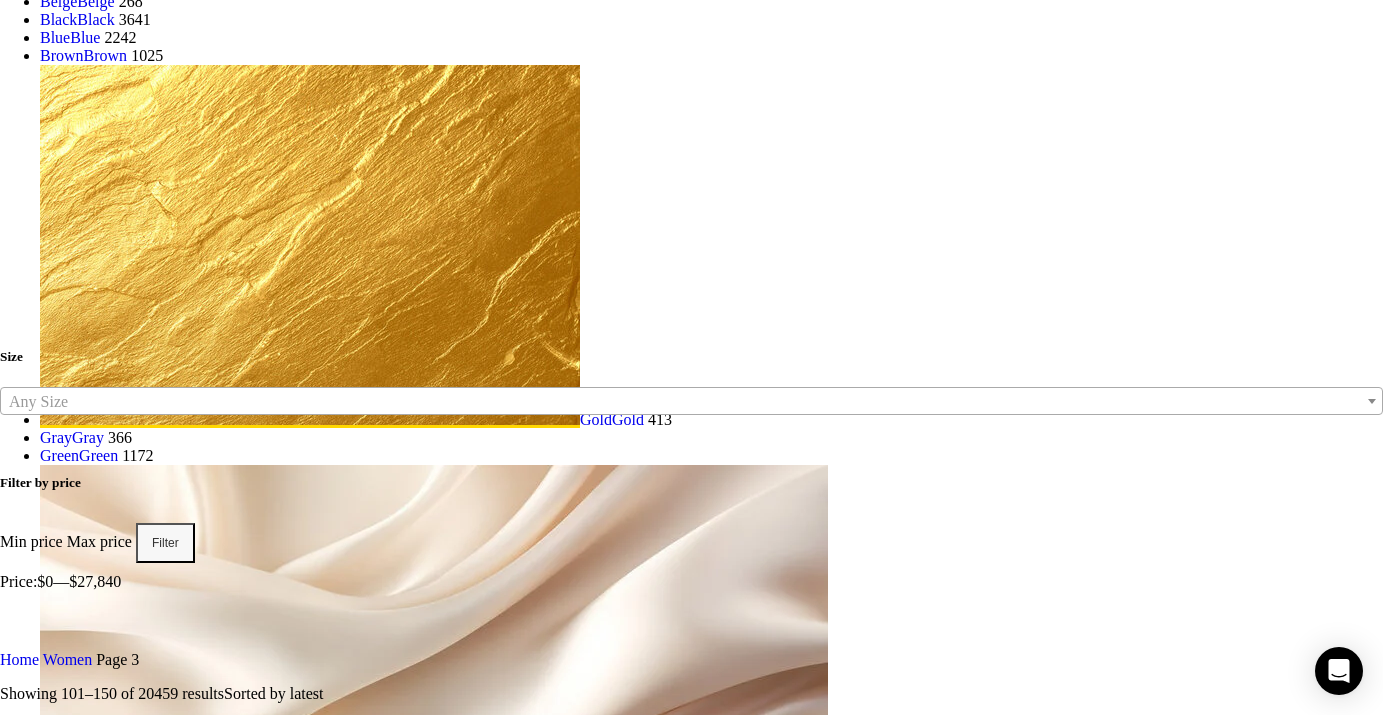 scroll, scrollTop: 3373, scrollLeft: 0, axis: vertical 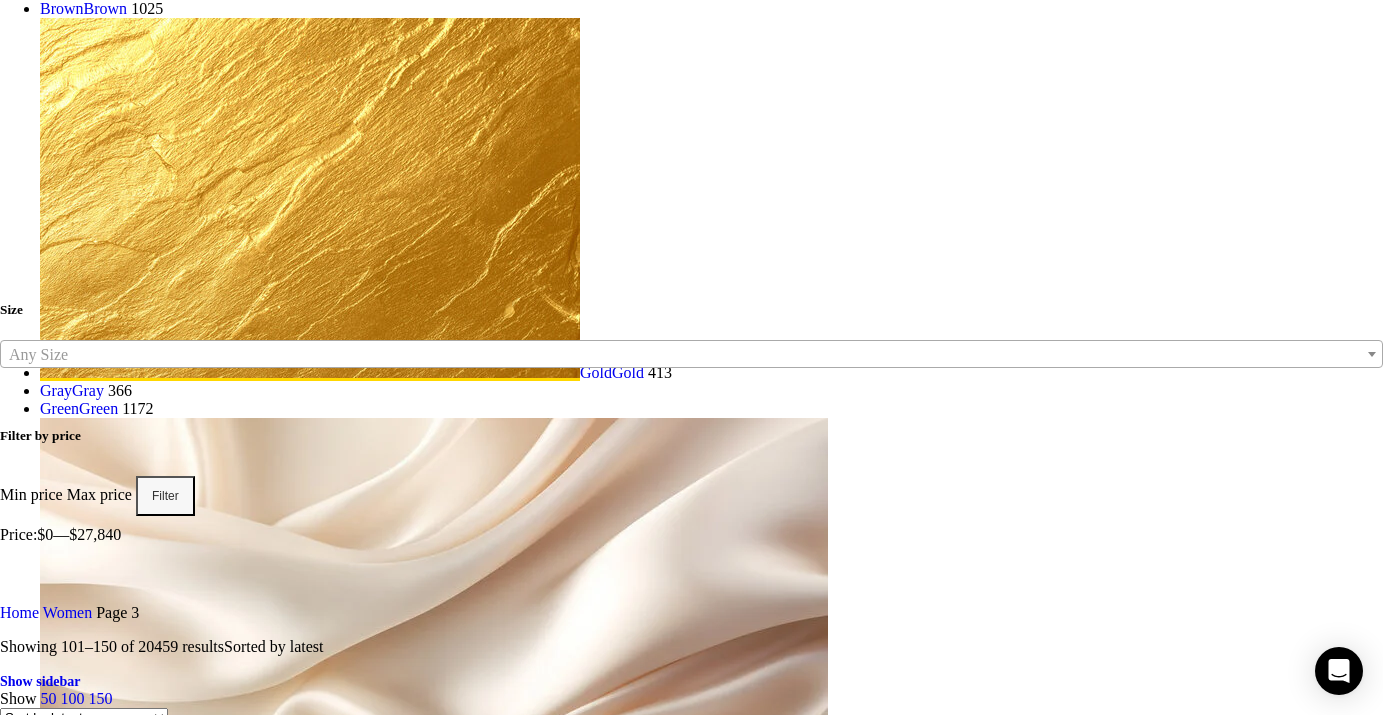 click at bounding box center [691, 20098] 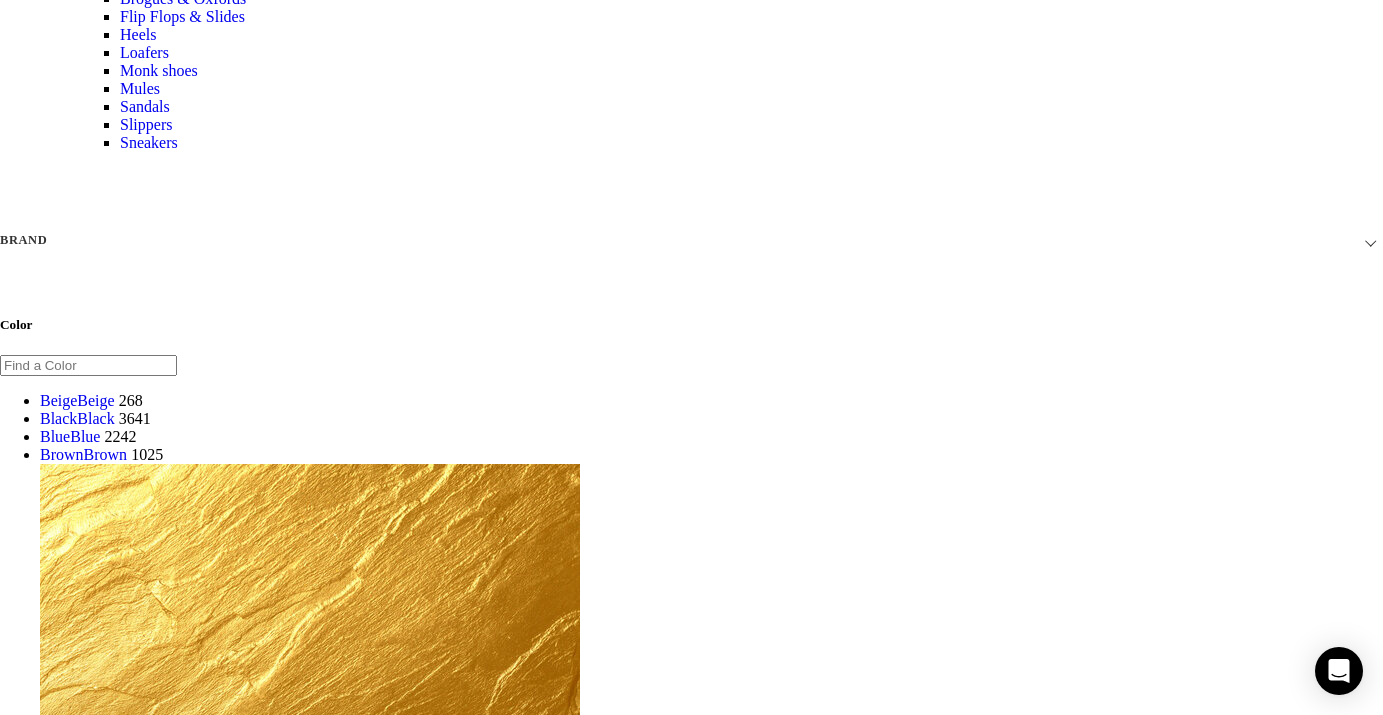 scroll, scrollTop: 2860, scrollLeft: 0, axis: vertical 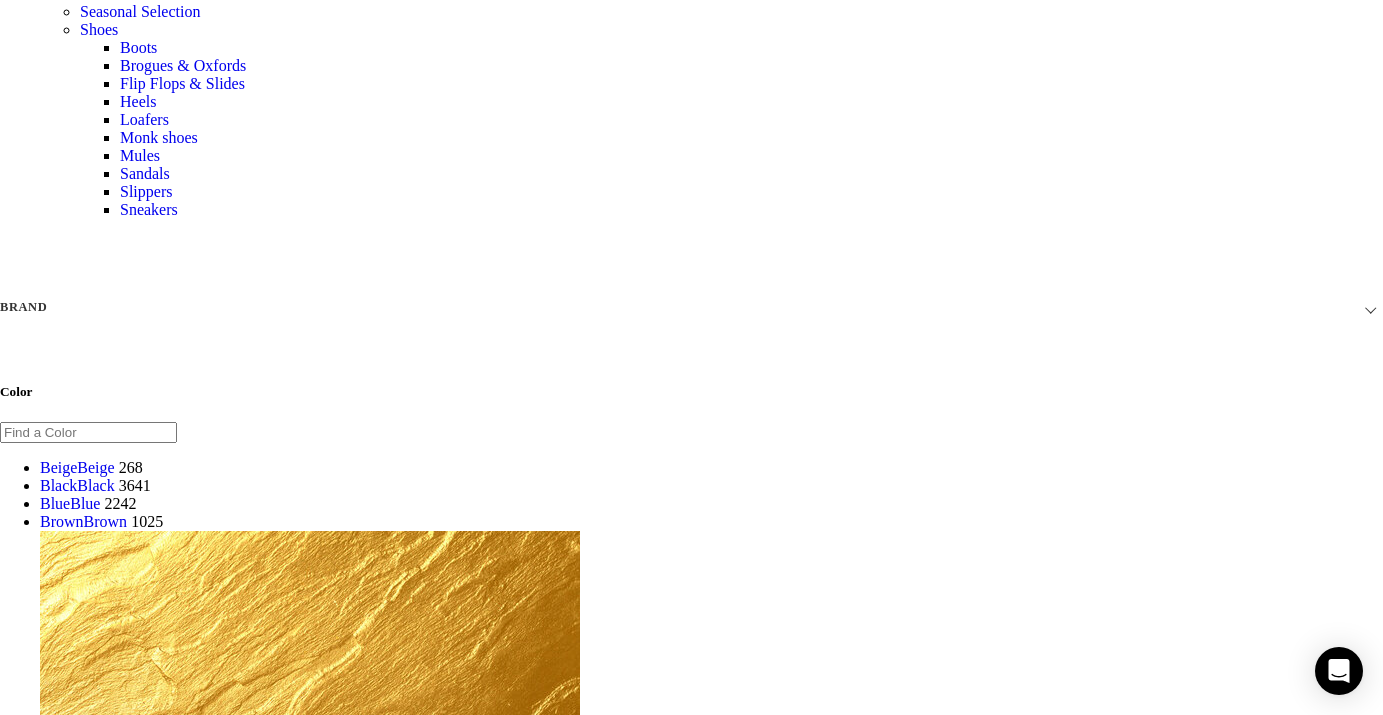 click at bounding box center (691, 19176) 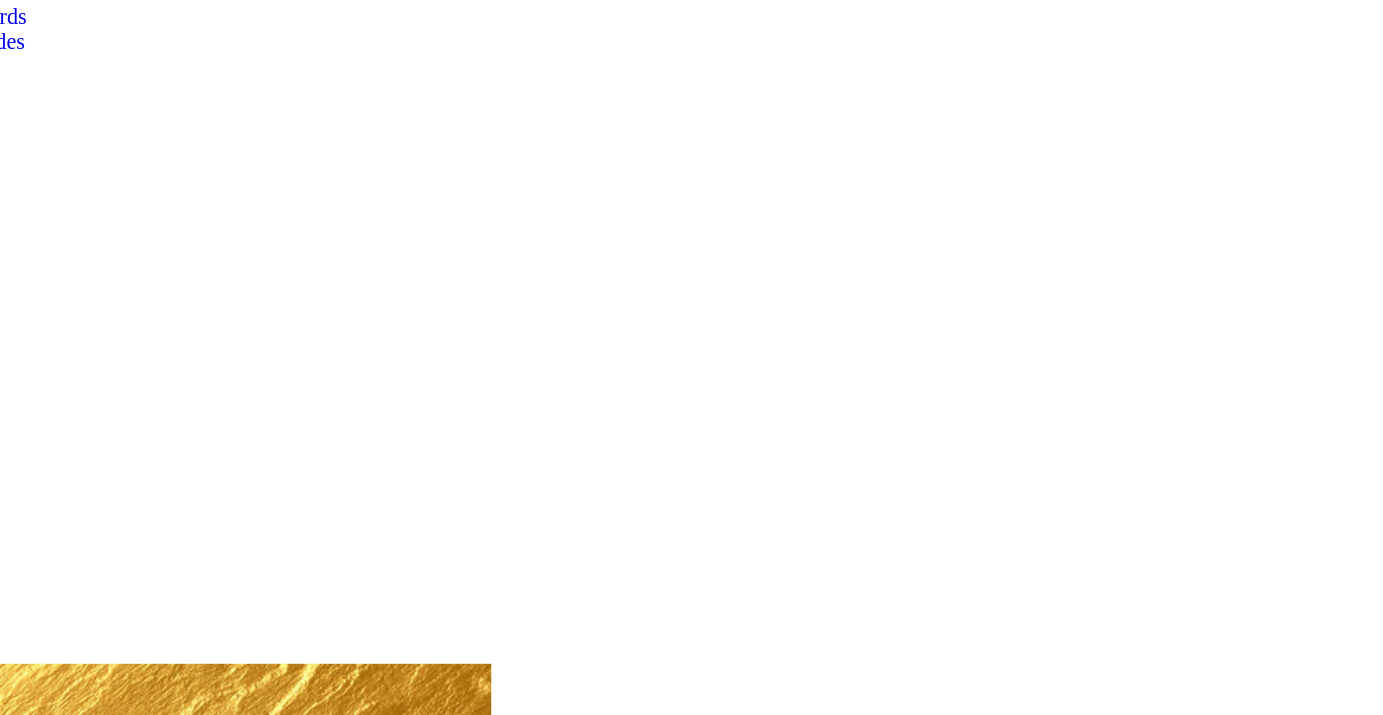 scroll, scrollTop: 2766, scrollLeft: 0, axis: vertical 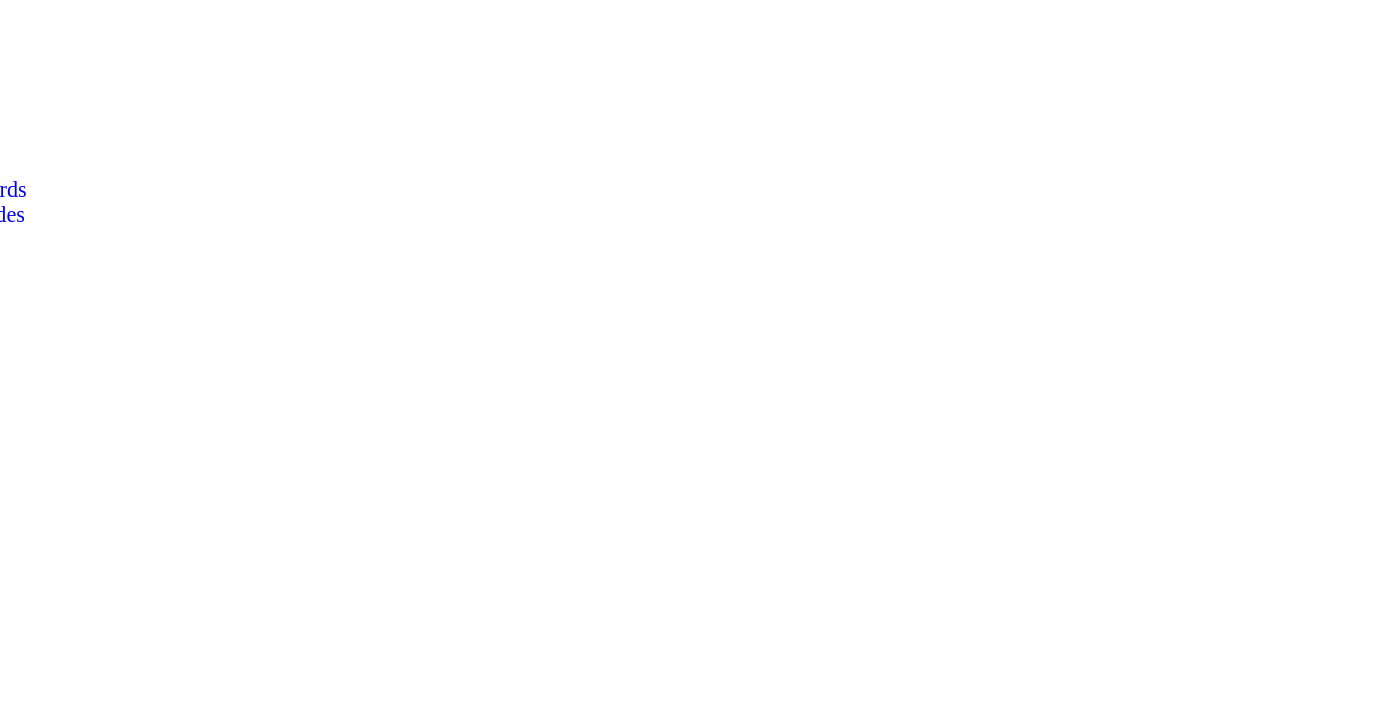 click at bounding box center (691, 16400) 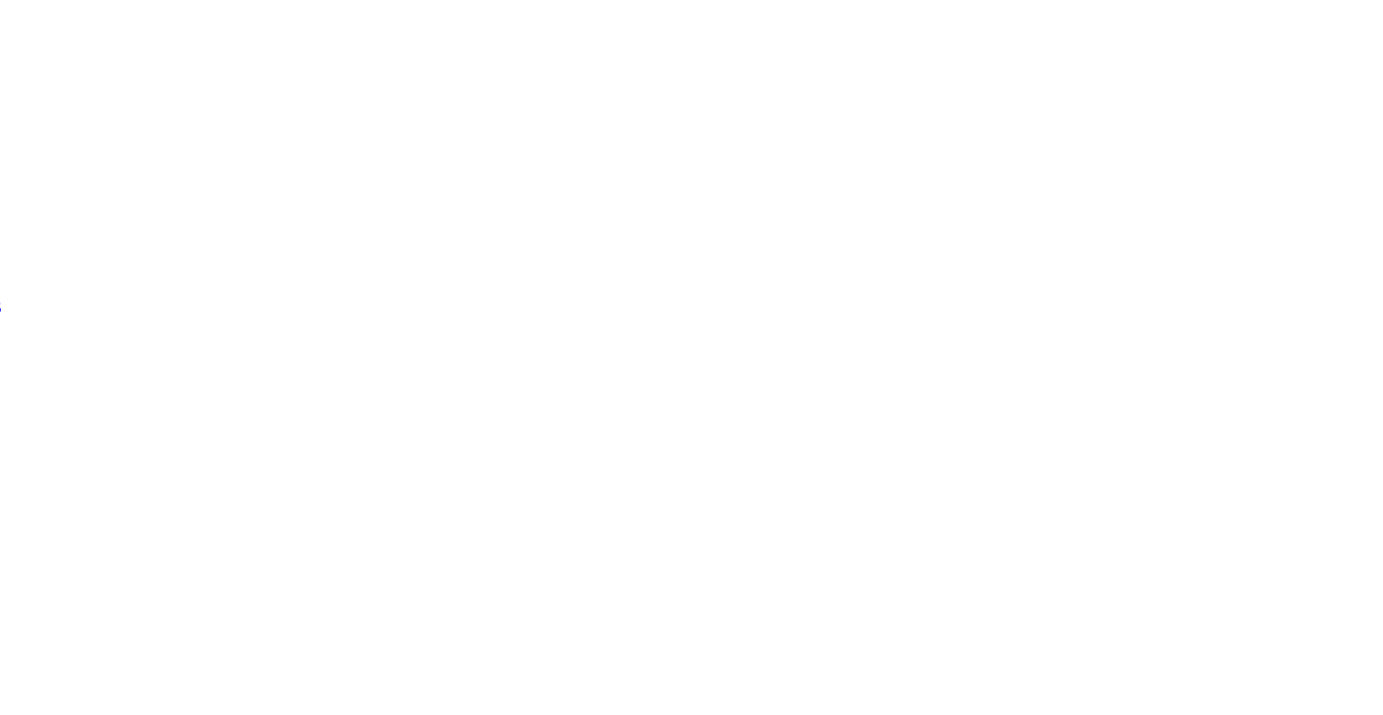scroll, scrollTop: 2679, scrollLeft: 0, axis: vertical 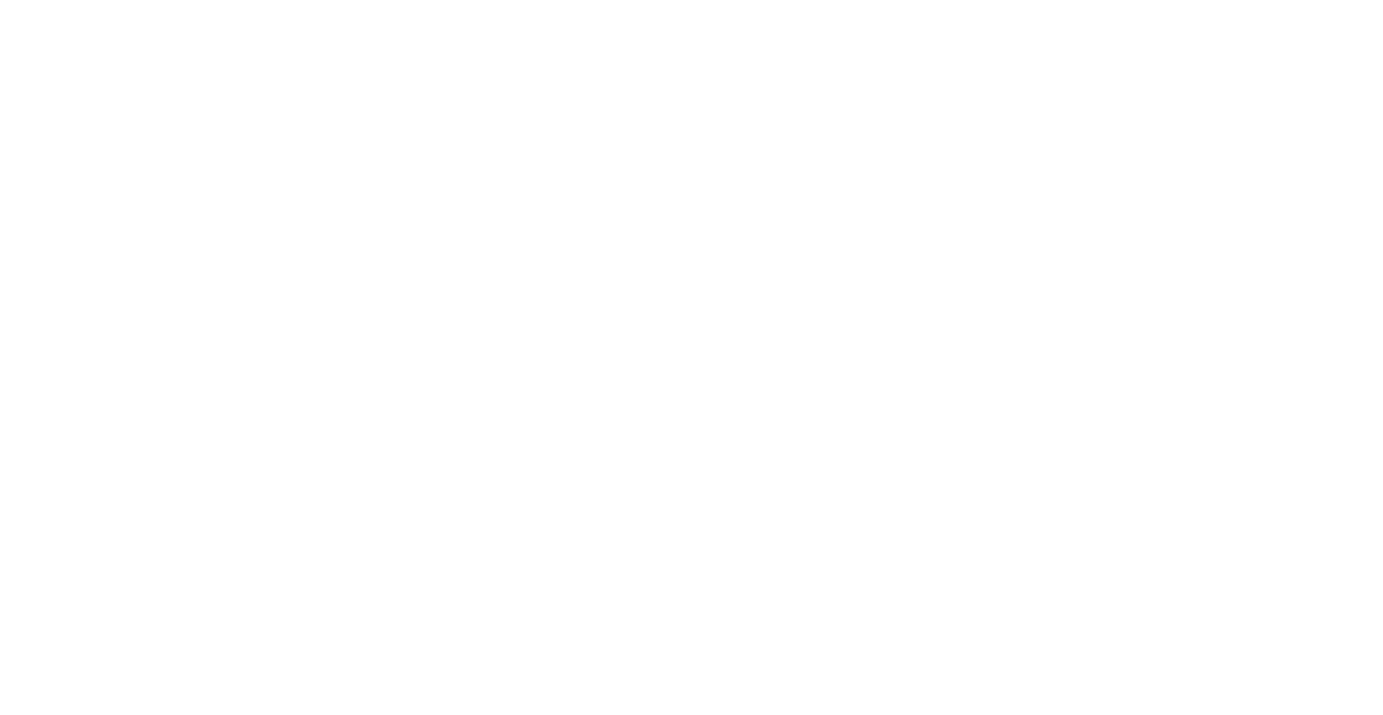 click at bounding box center [691, 17922] 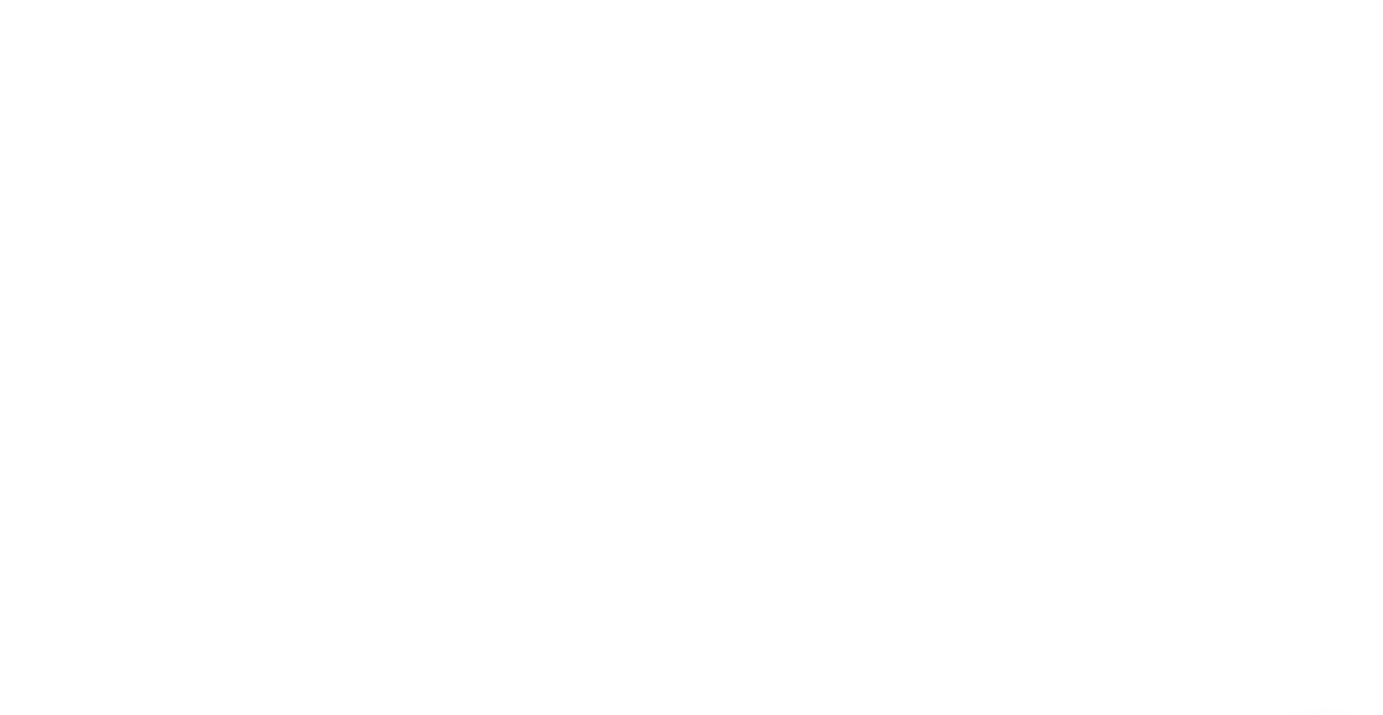 click at bounding box center [691, 14723] 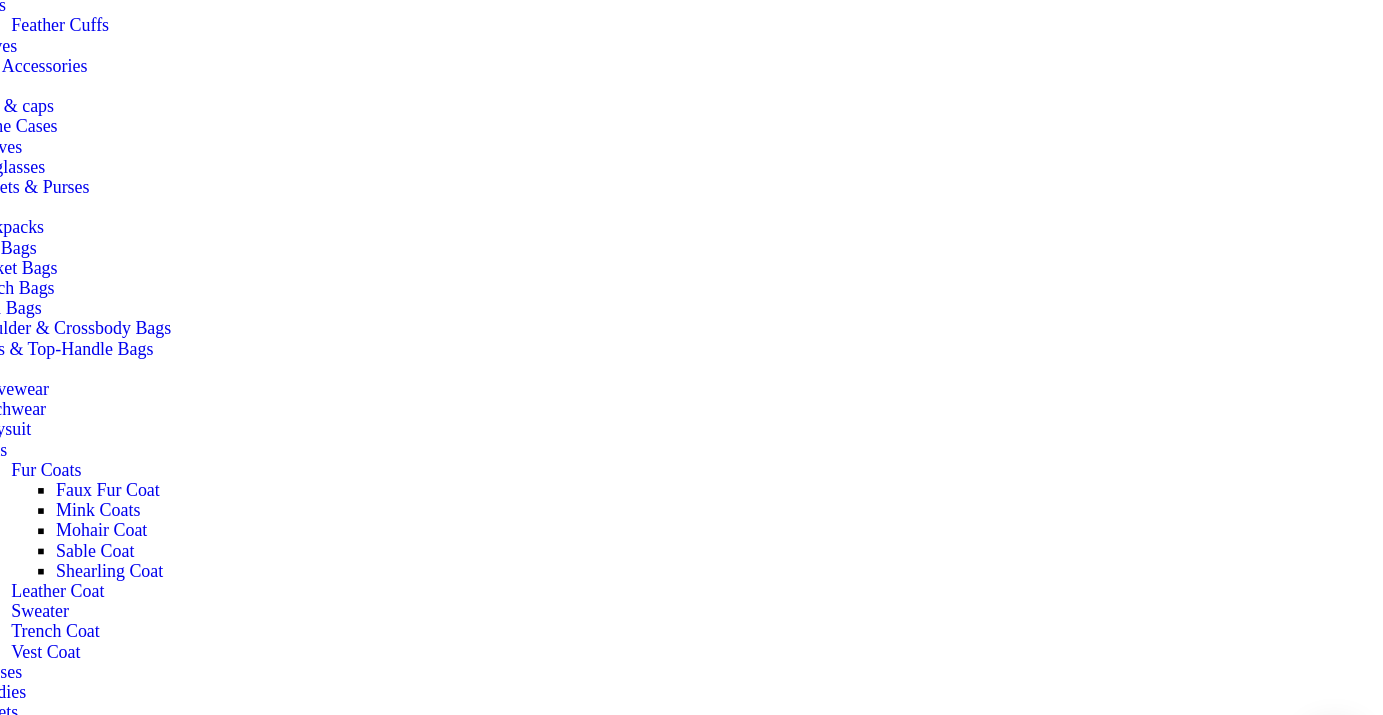 scroll, scrollTop: 1666, scrollLeft: 0, axis: vertical 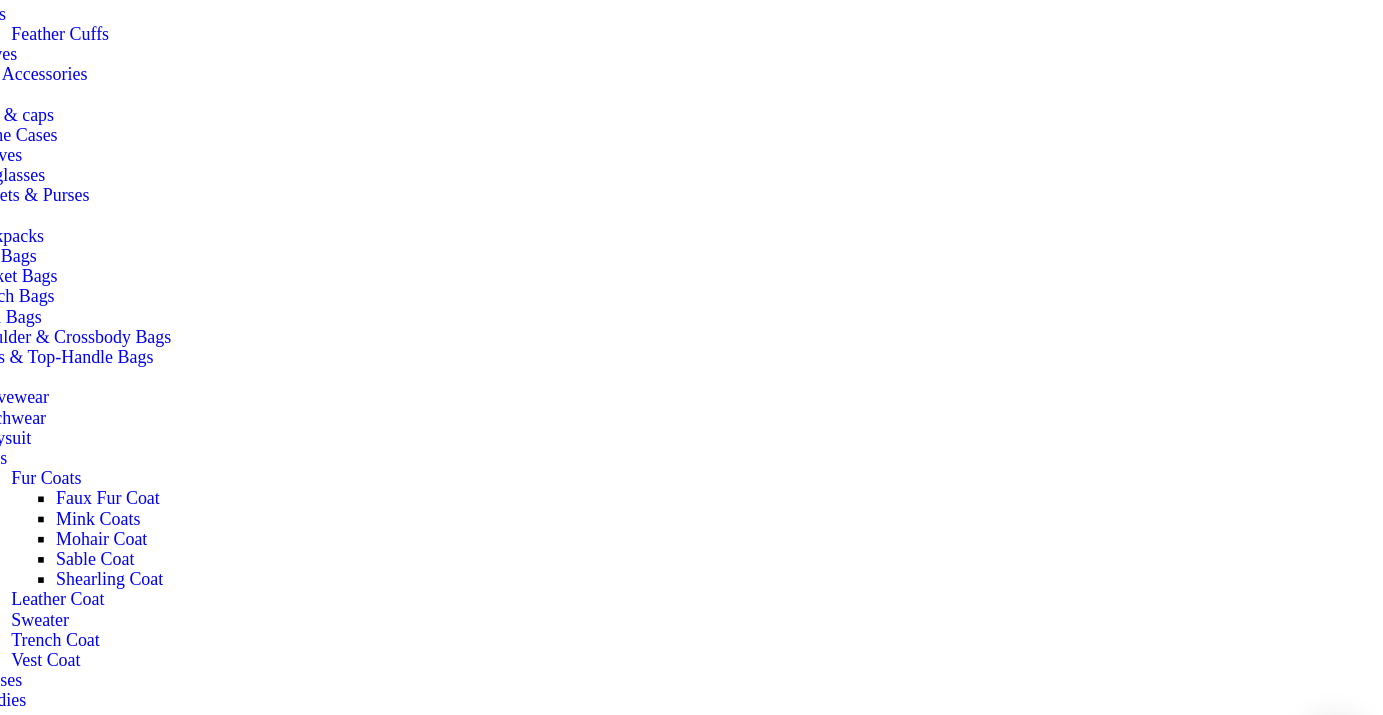 click at bounding box center (691, 11043) 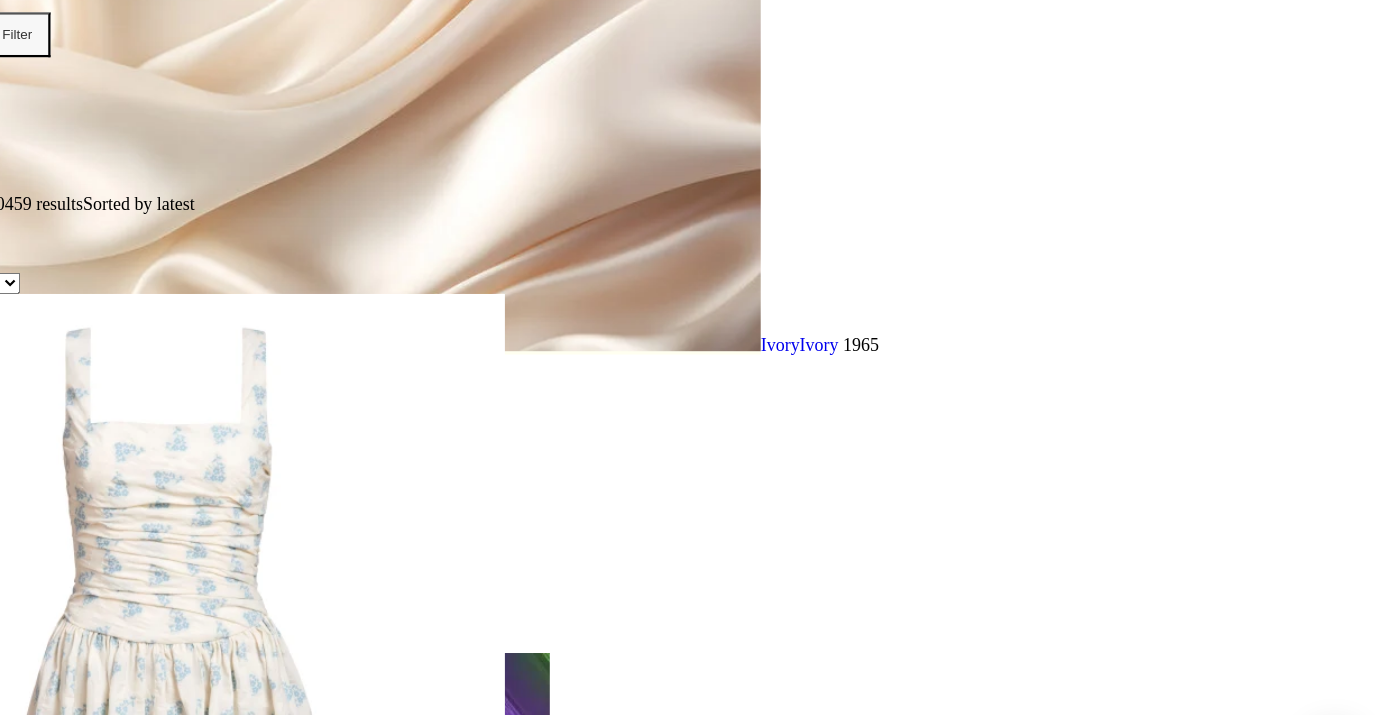 scroll, scrollTop: 3824, scrollLeft: 0, axis: vertical 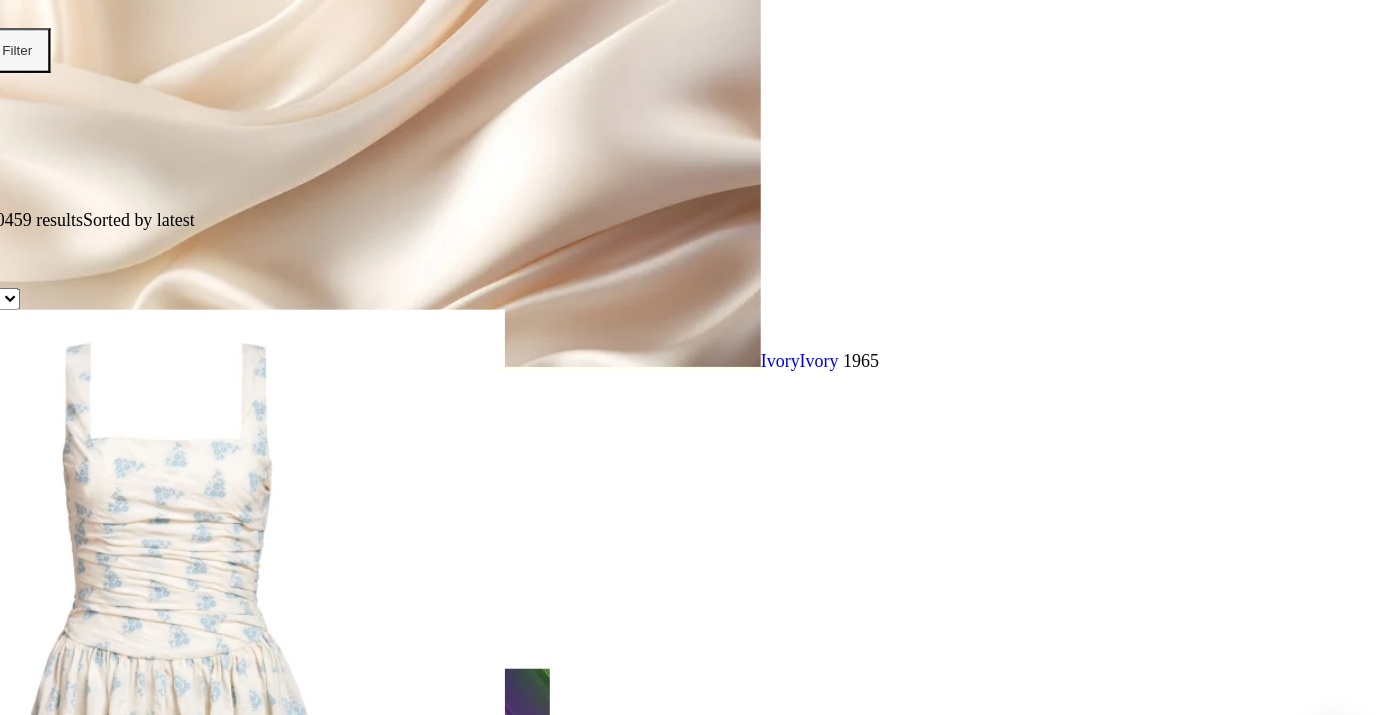 click at bounding box center [691, 23234] 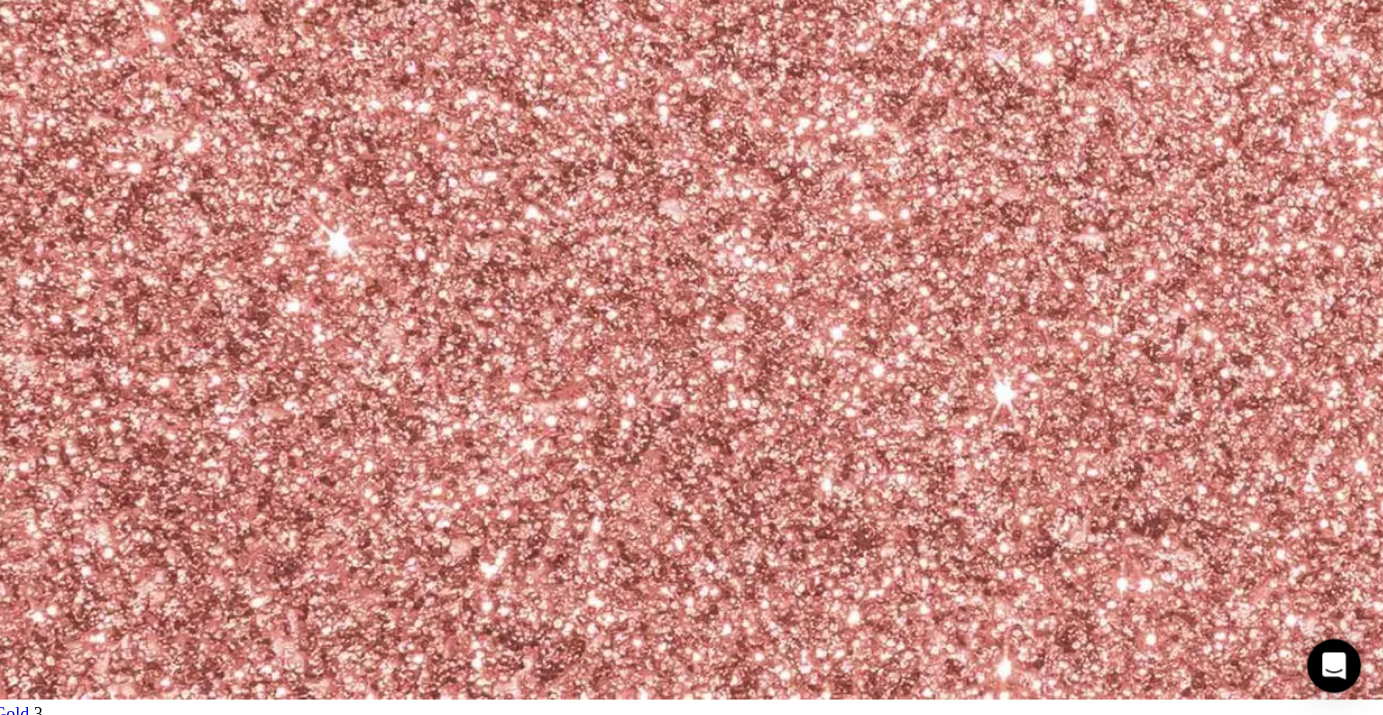 scroll, scrollTop: 6256, scrollLeft: 0, axis: vertical 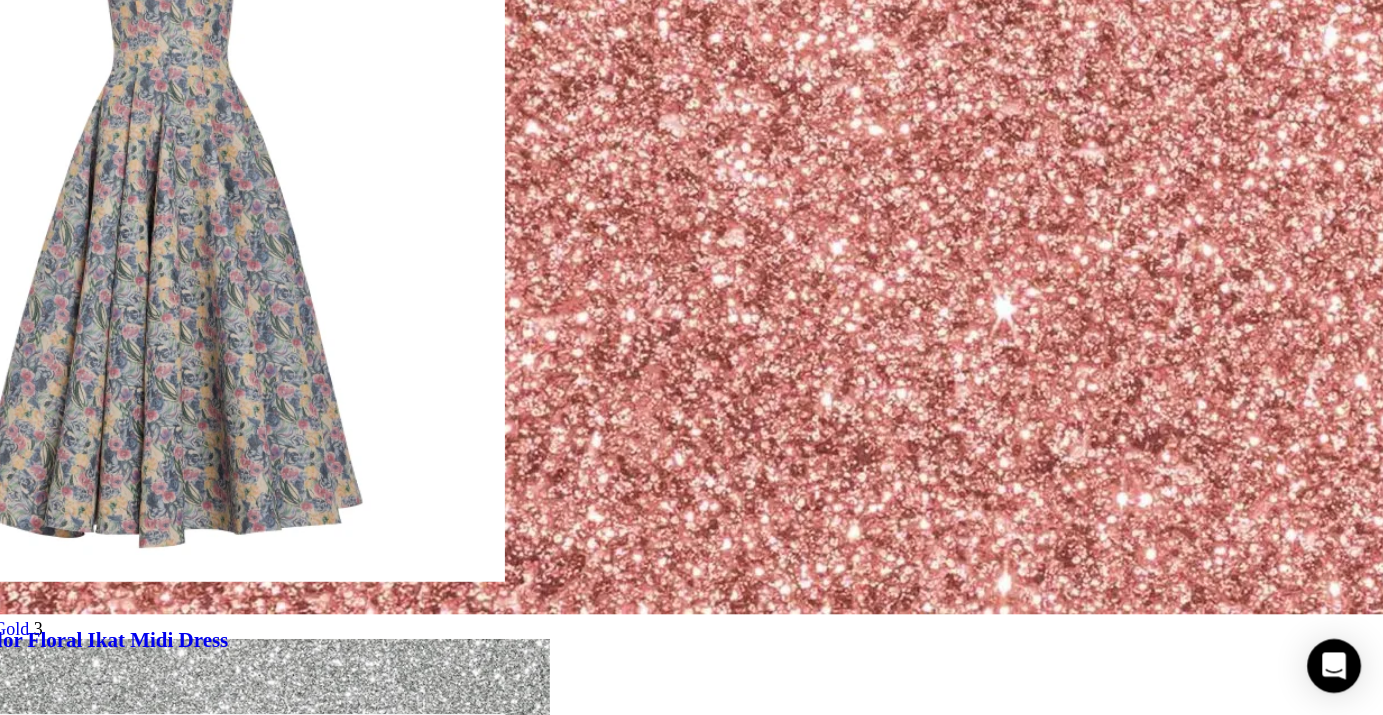 click on "4" at bounding box center (44, 33812) 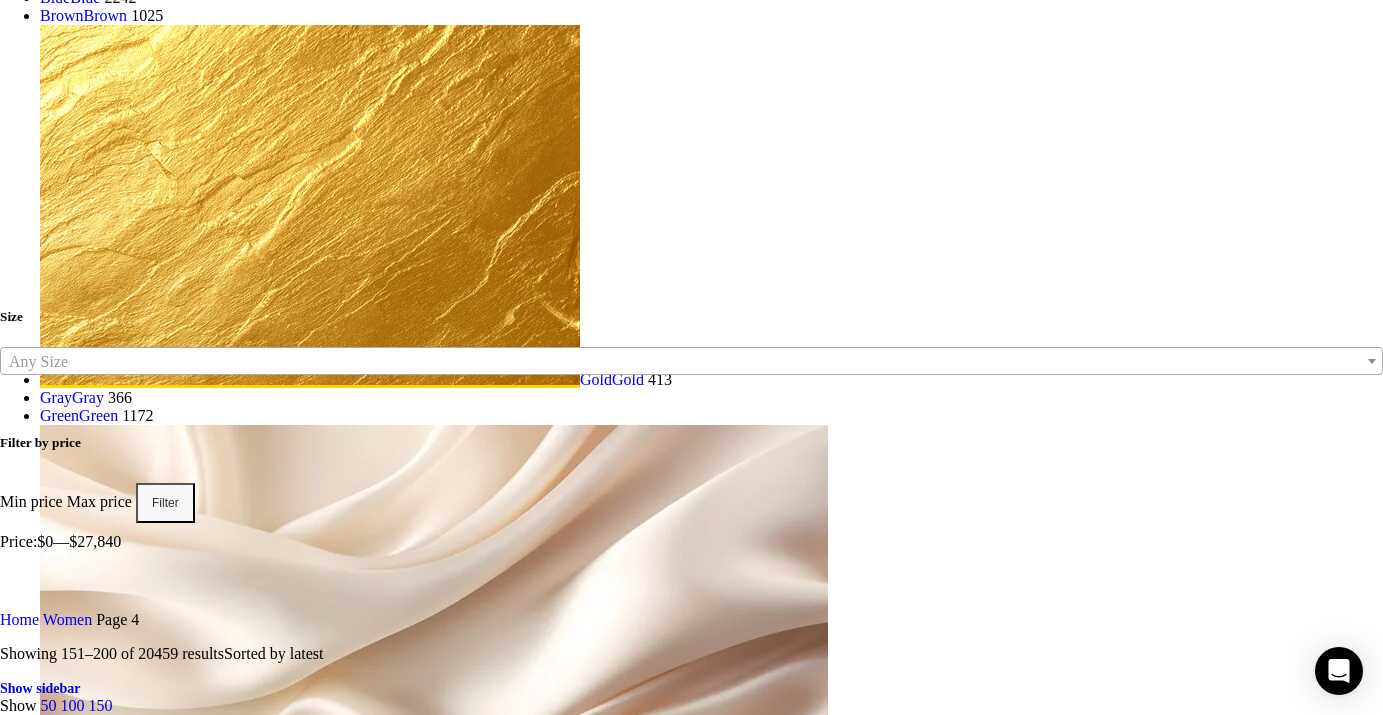 scroll, scrollTop: 3405, scrollLeft: 0, axis: vertical 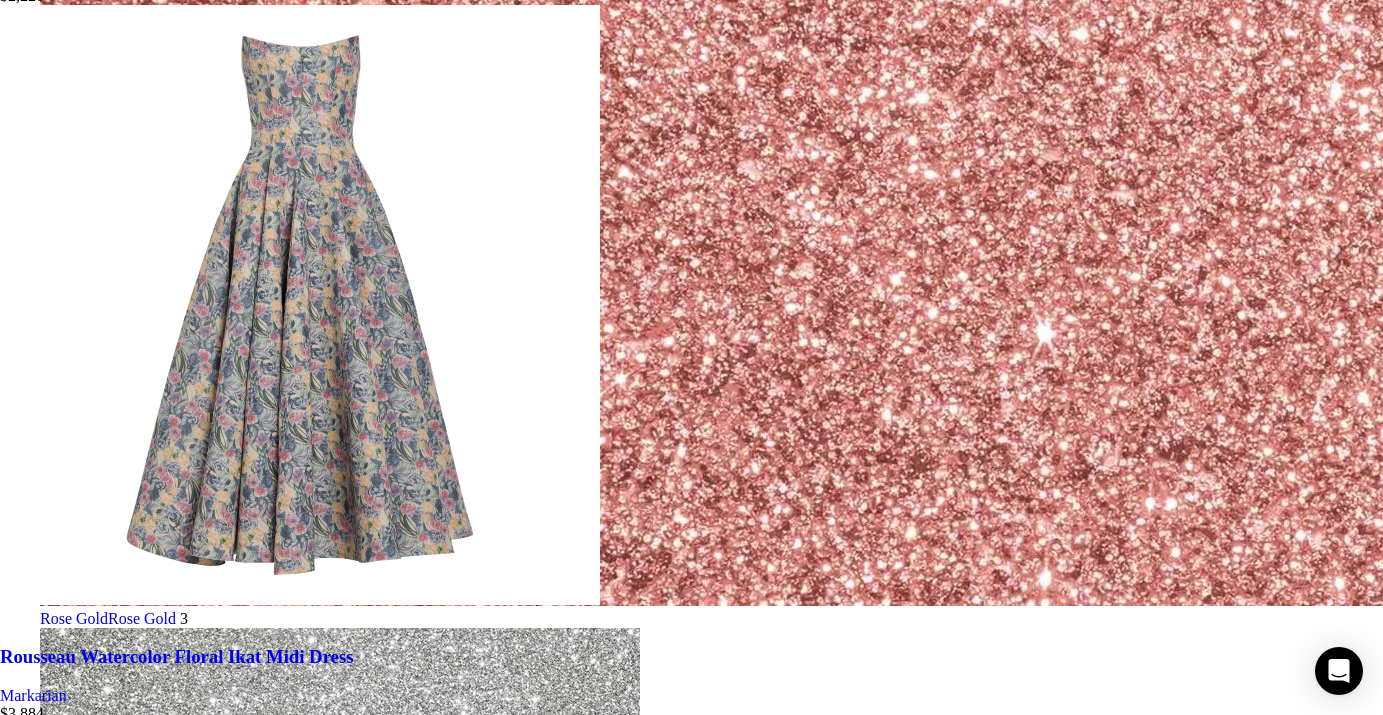 click on "4" at bounding box center (44, 33821) 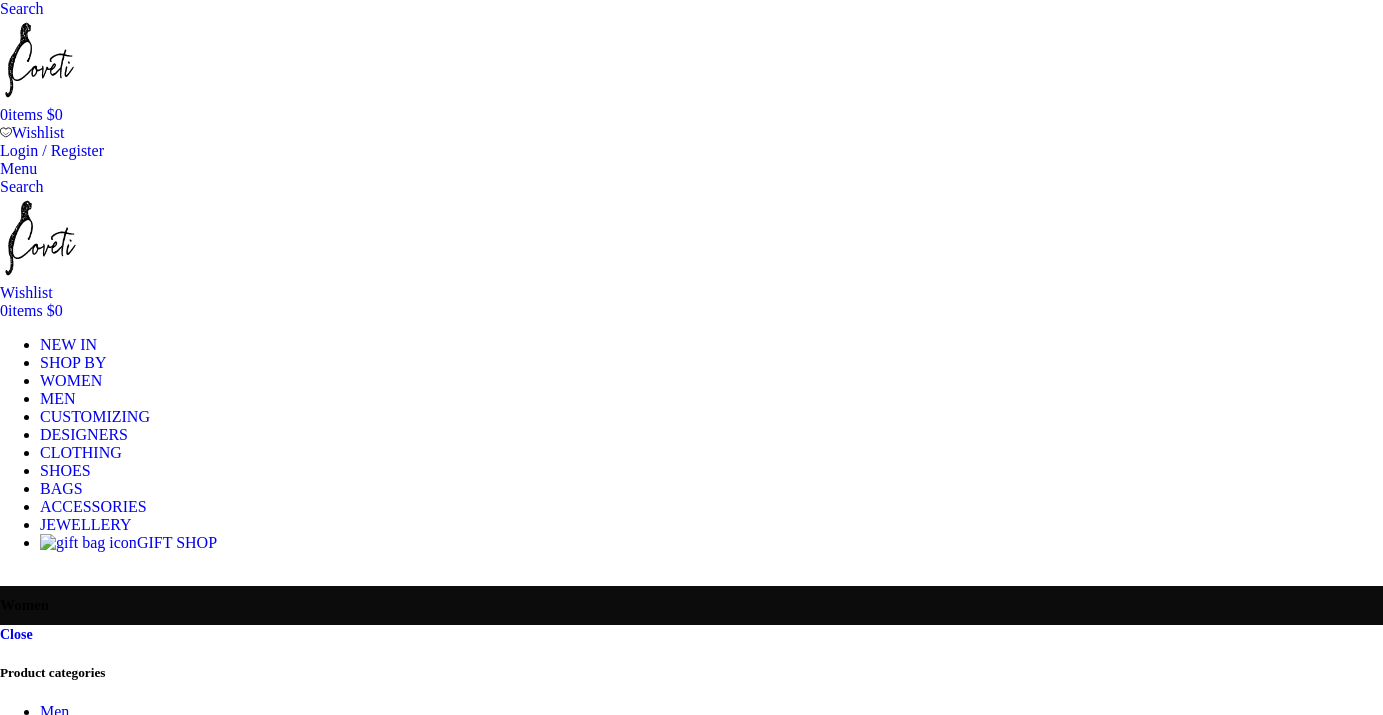 scroll, scrollTop: 0, scrollLeft: 0, axis: both 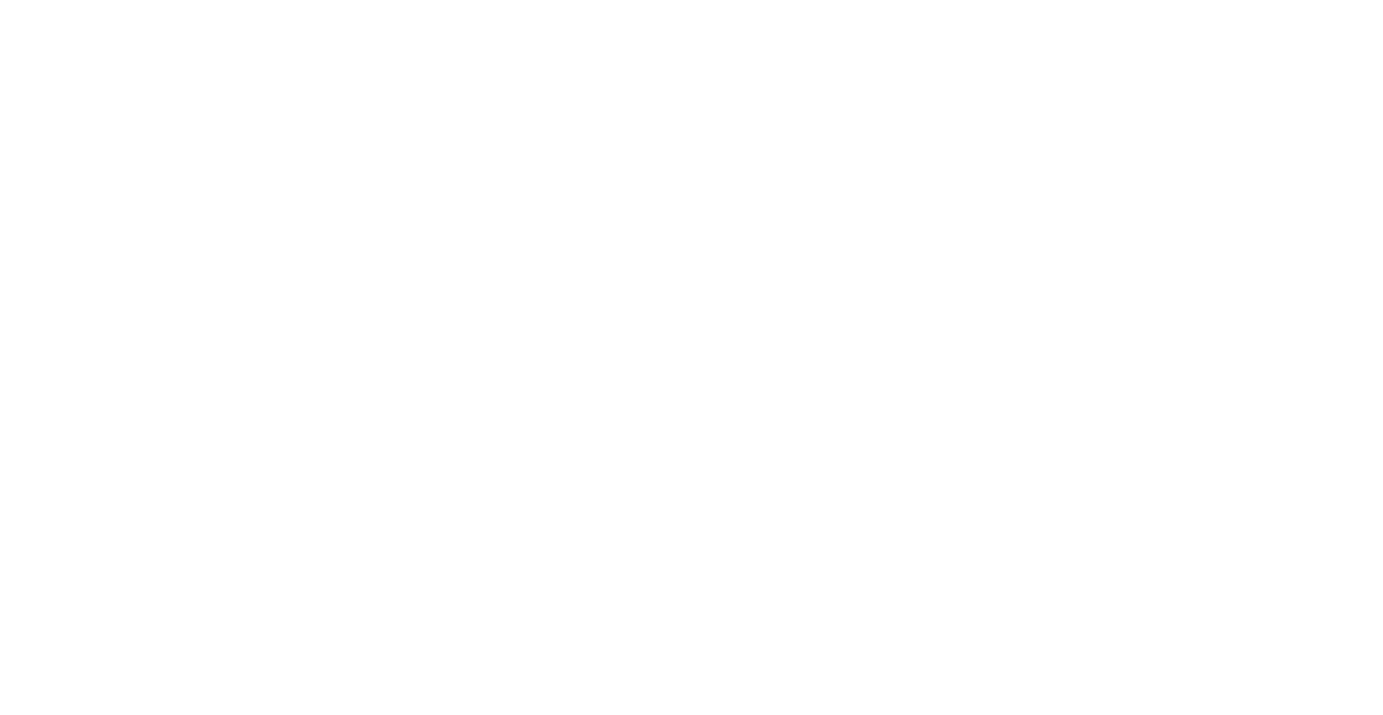 click at bounding box center [691, 11747] 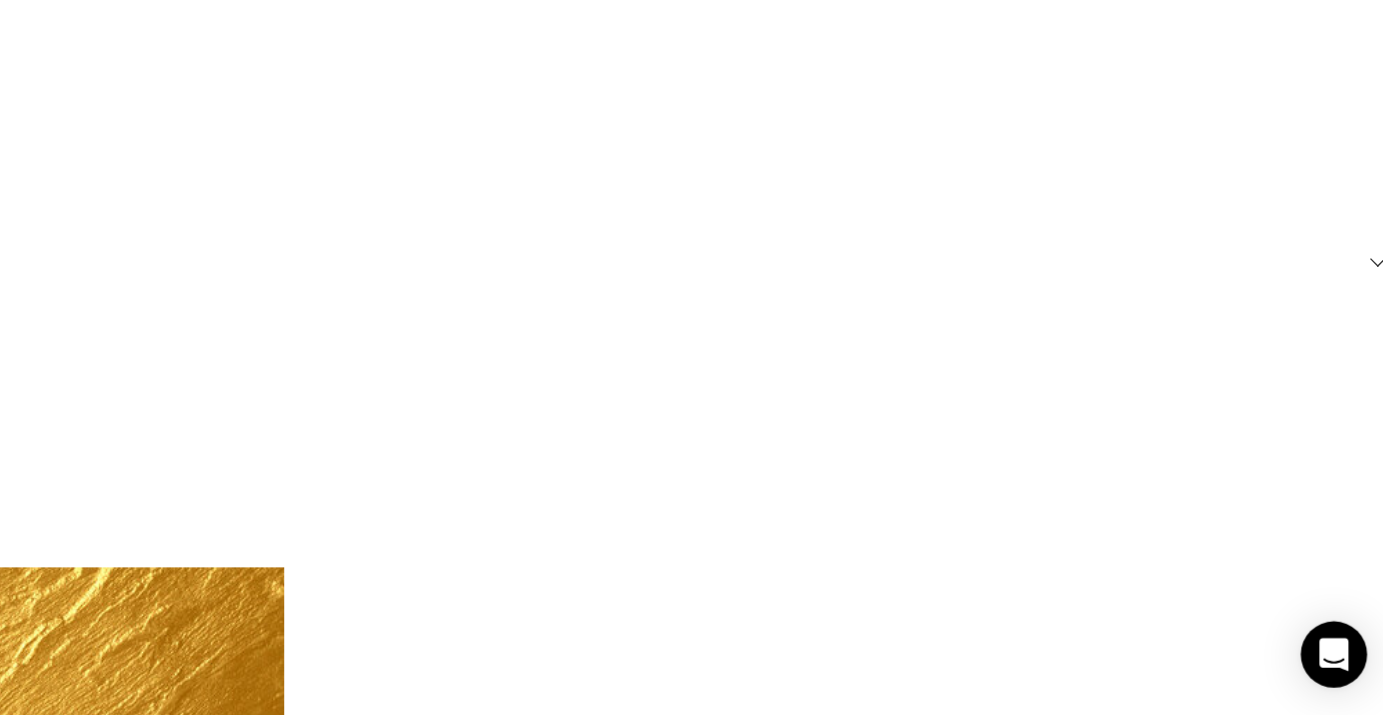 scroll, scrollTop: 2783, scrollLeft: 0, axis: vertical 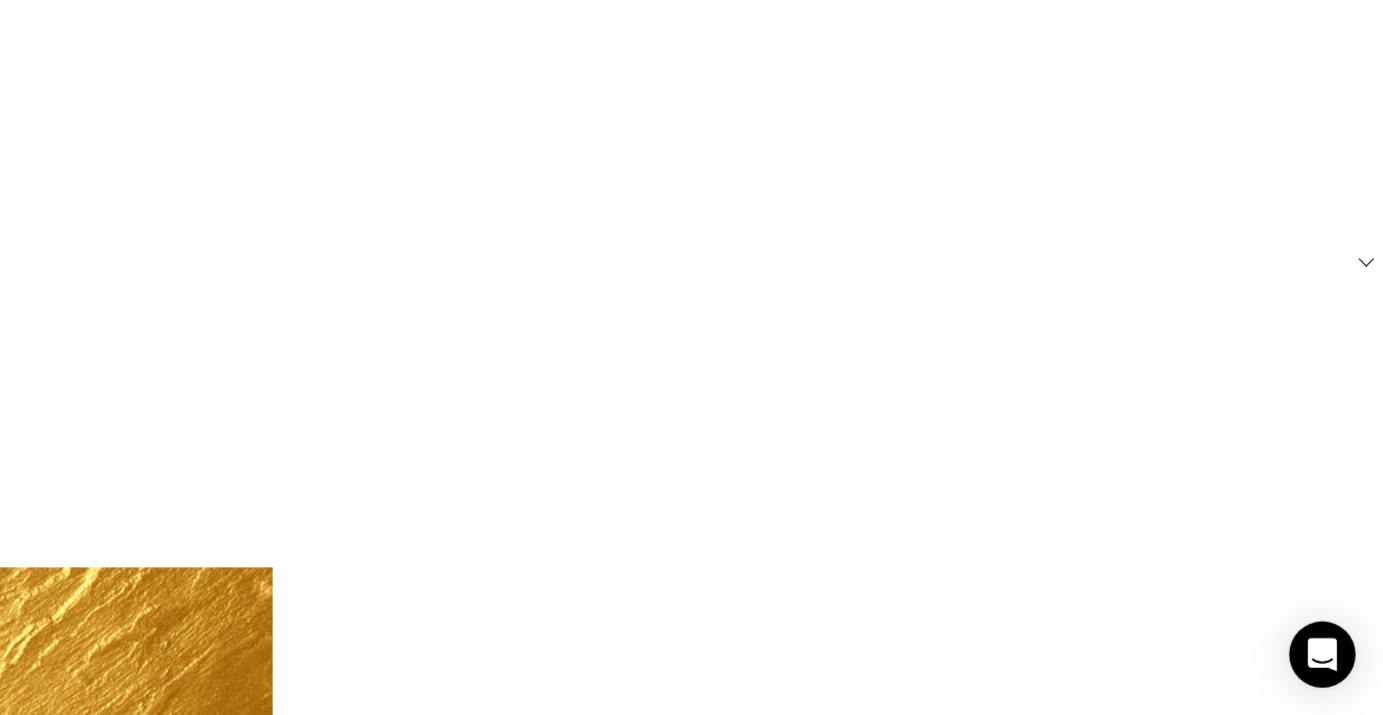 click at bounding box center (691, 16180) 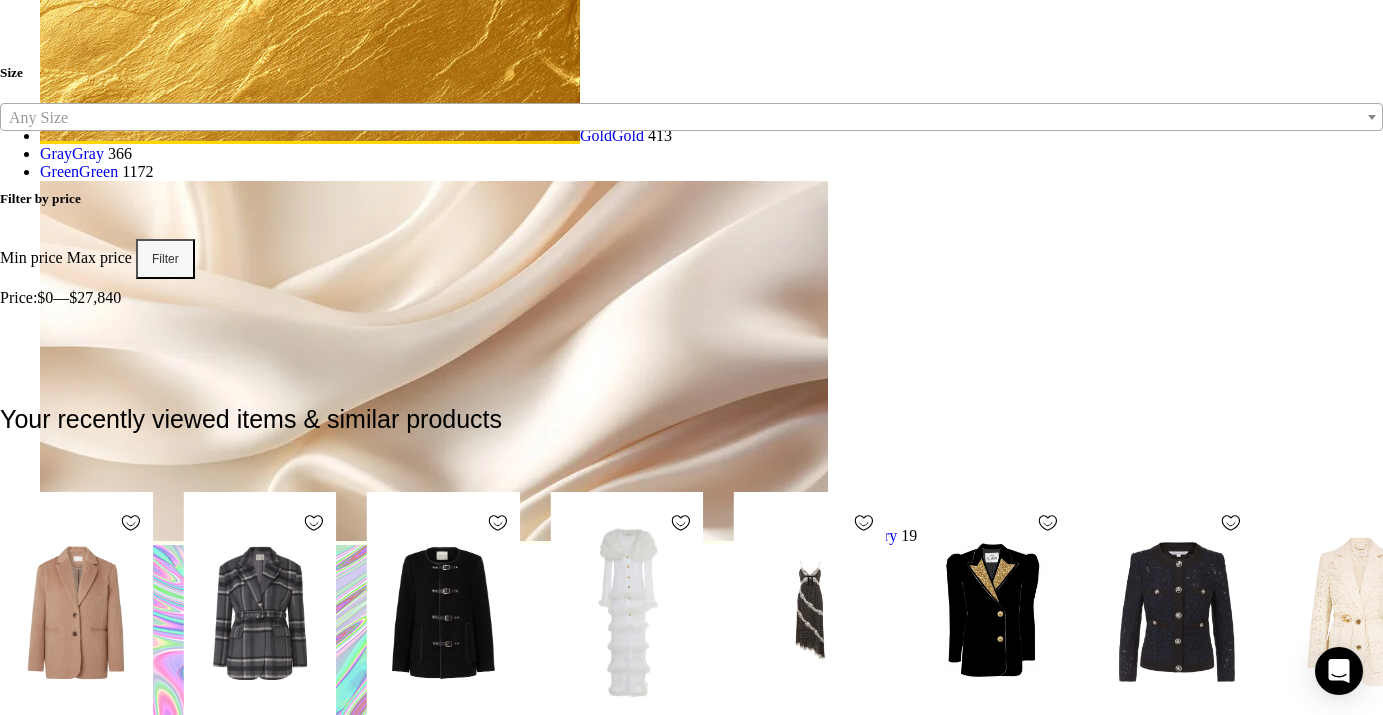 scroll, scrollTop: 3617, scrollLeft: 0, axis: vertical 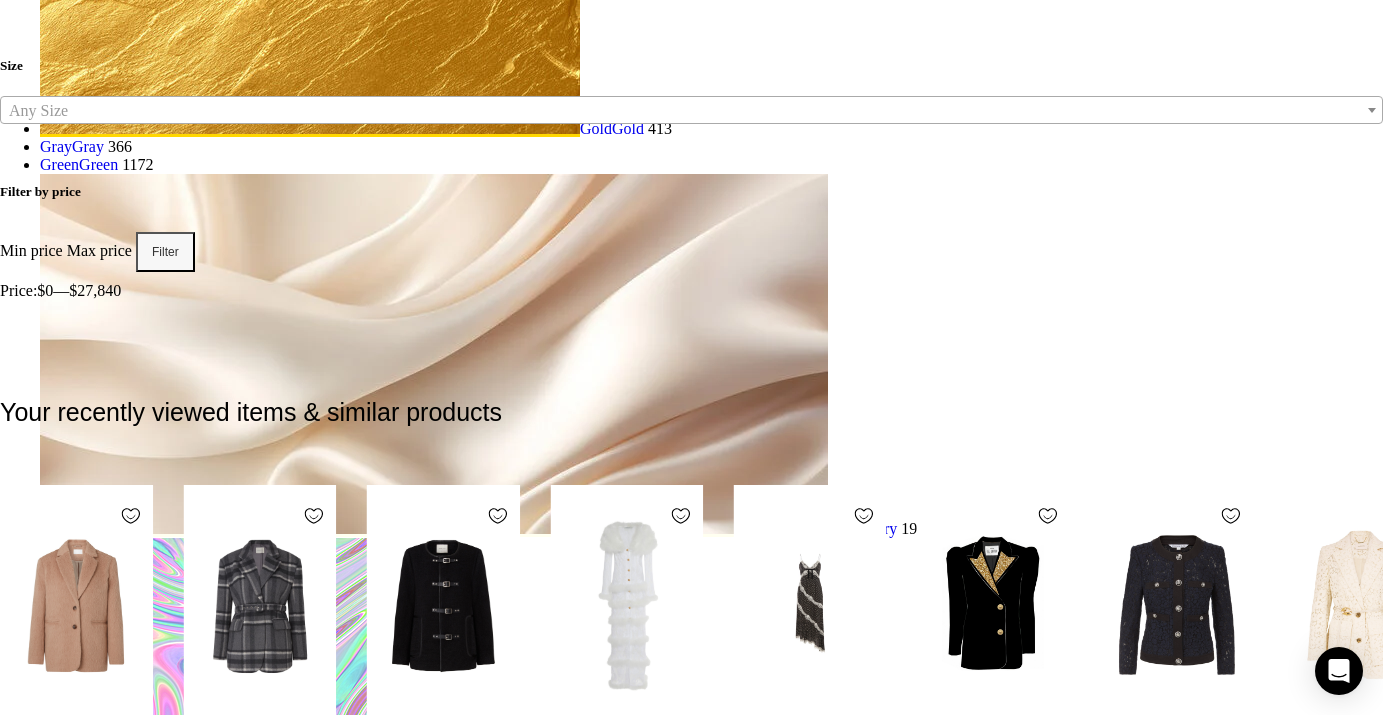 click at bounding box center (691, 19651) 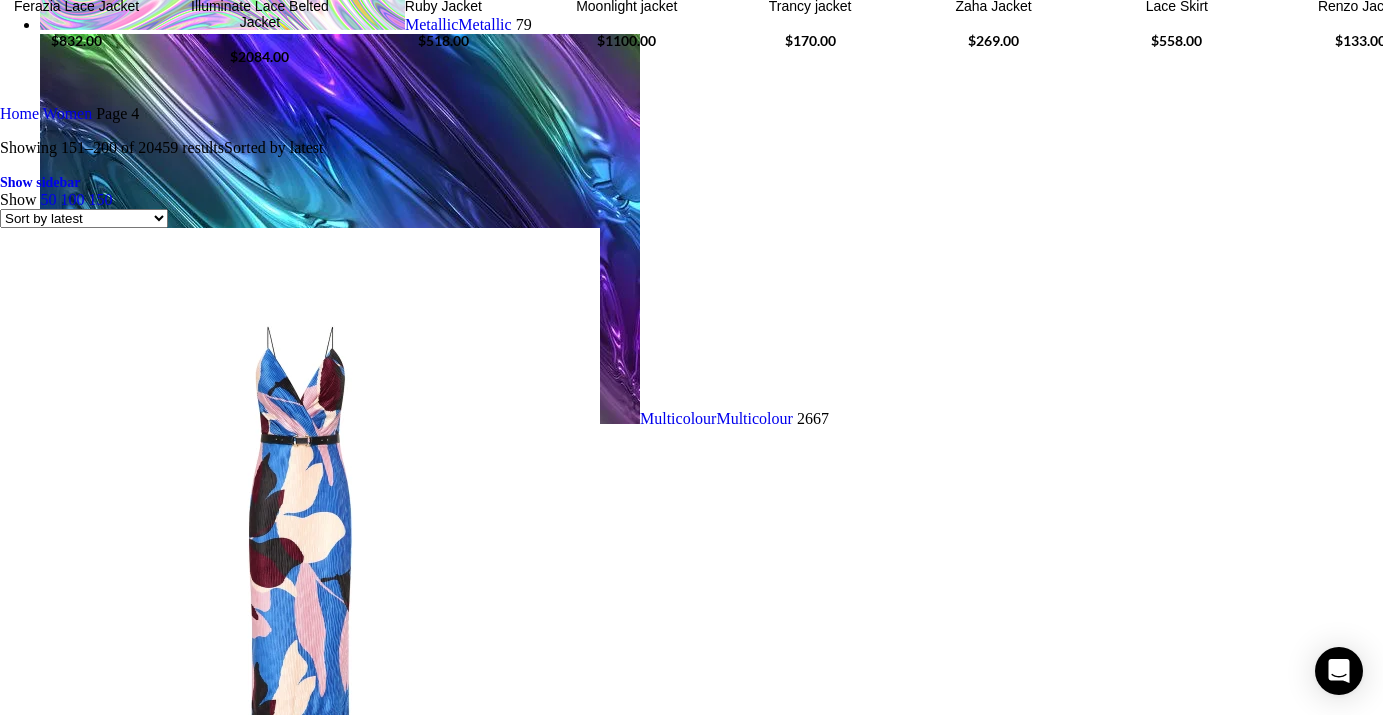 scroll, scrollTop: 4334, scrollLeft: 0, axis: vertical 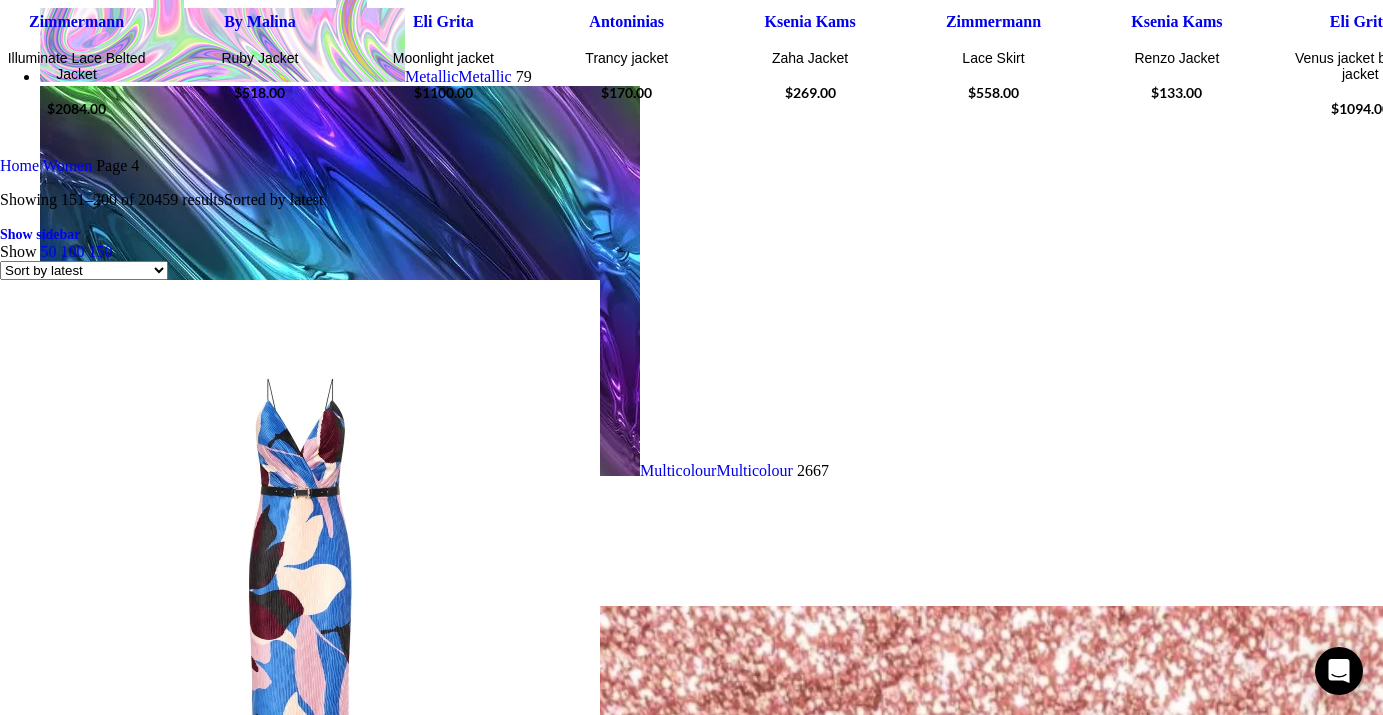 click at bounding box center [691, 23238] 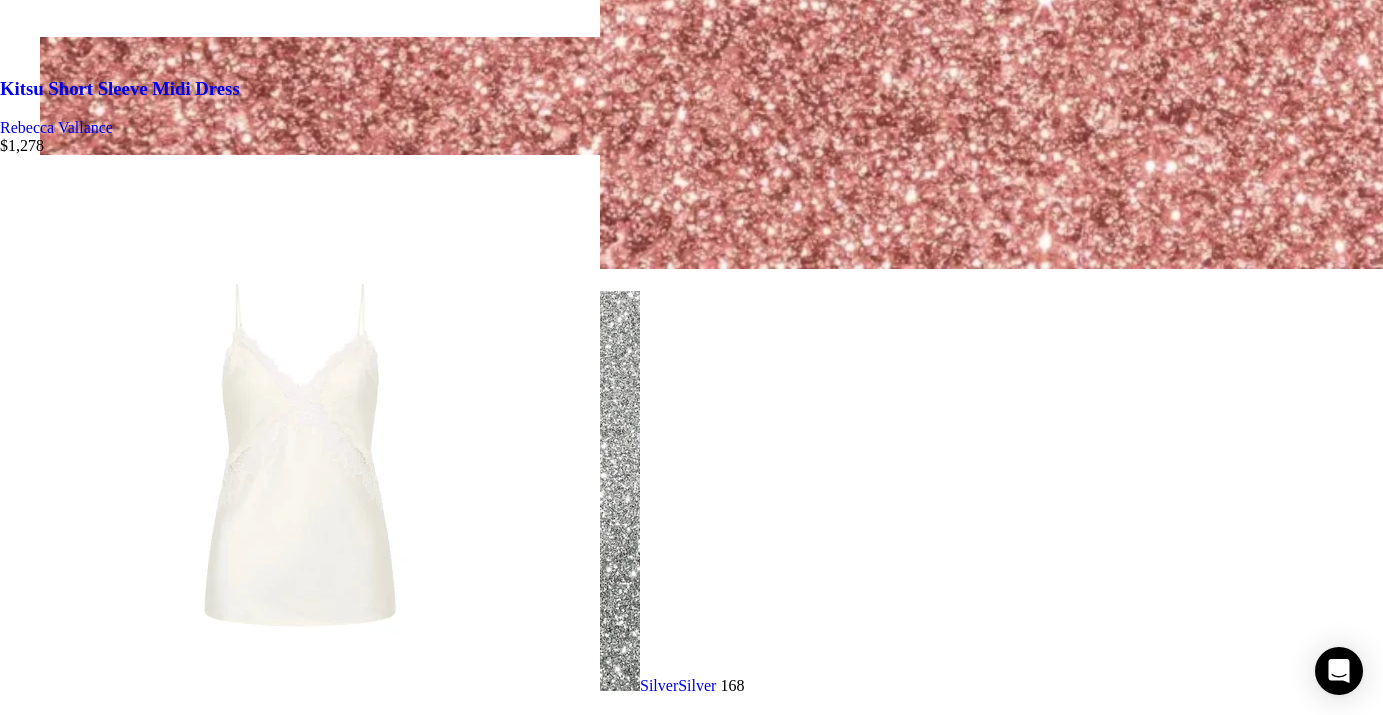 scroll, scrollTop: 6628, scrollLeft: 0, axis: vertical 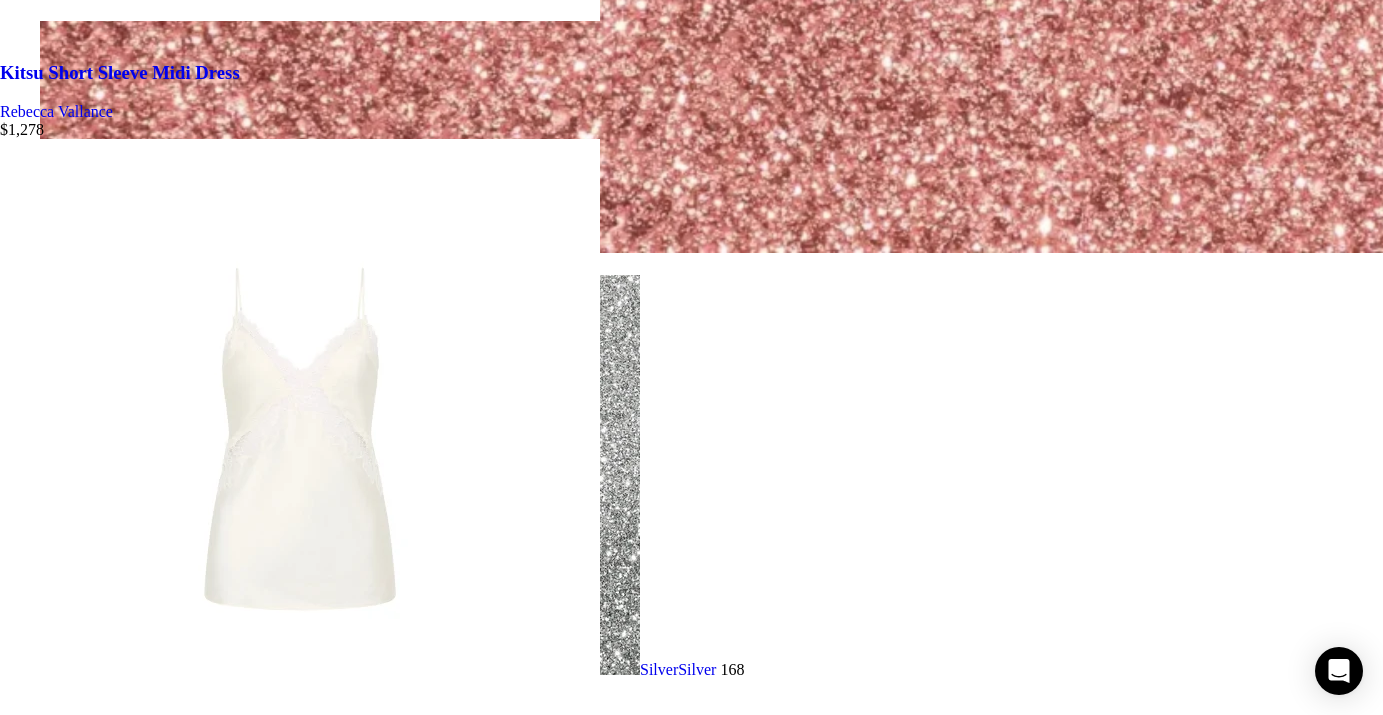 click on "5" at bounding box center [44, 33972] 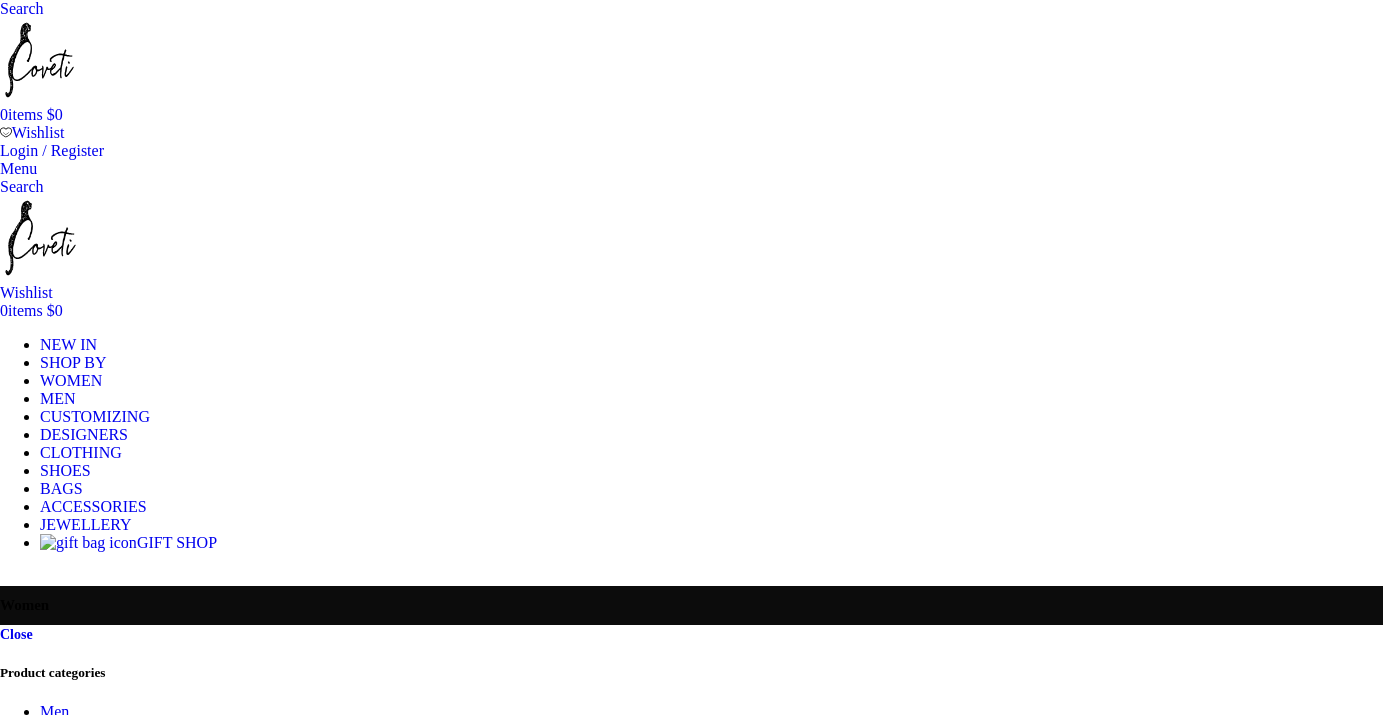 scroll, scrollTop: 0, scrollLeft: 0, axis: both 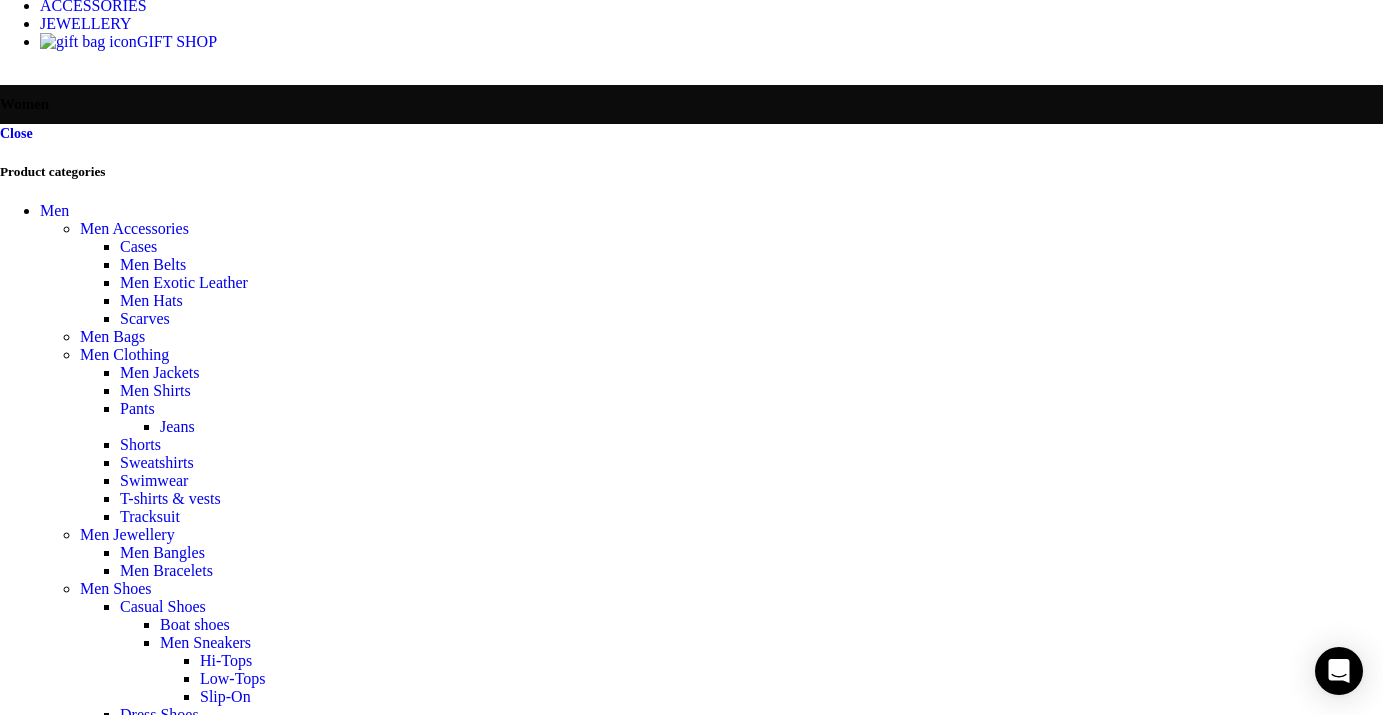 click at bounding box center [691, 5548] 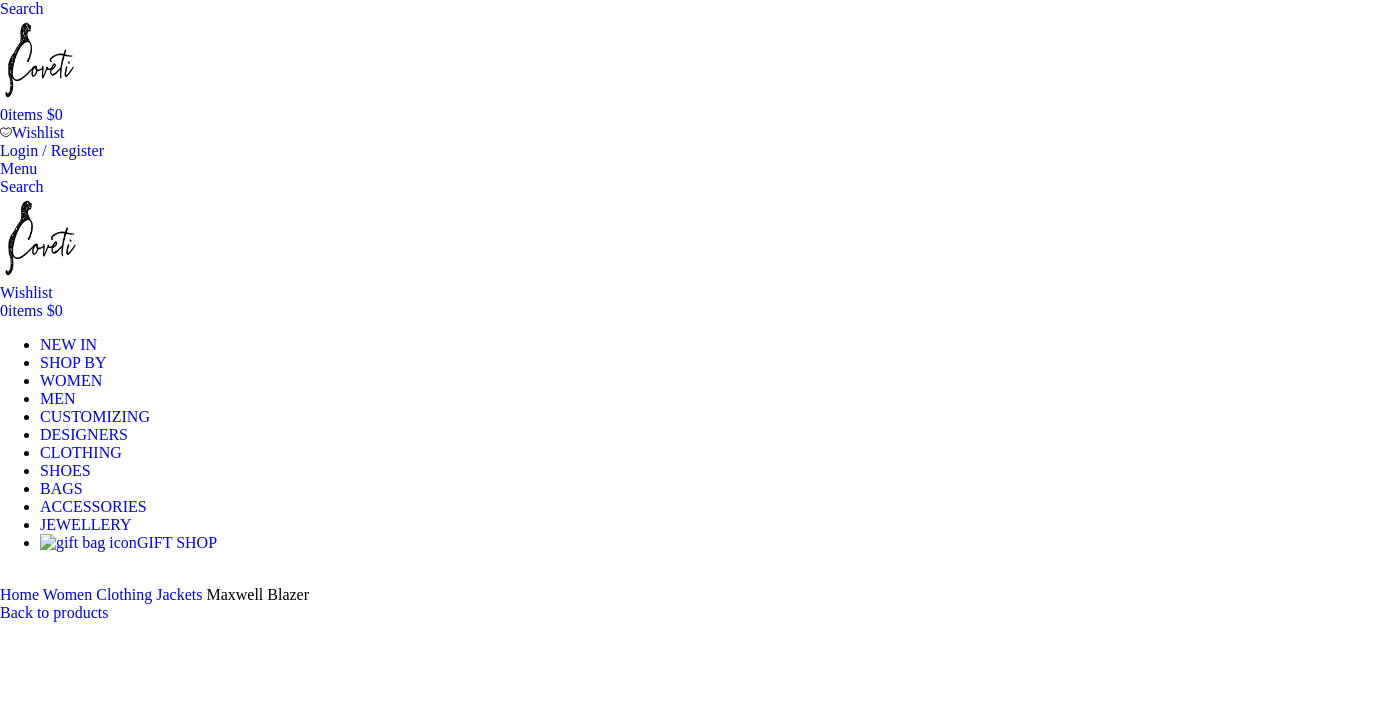 scroll, scrollTop: 0, scrollLeft: 0, axis: both 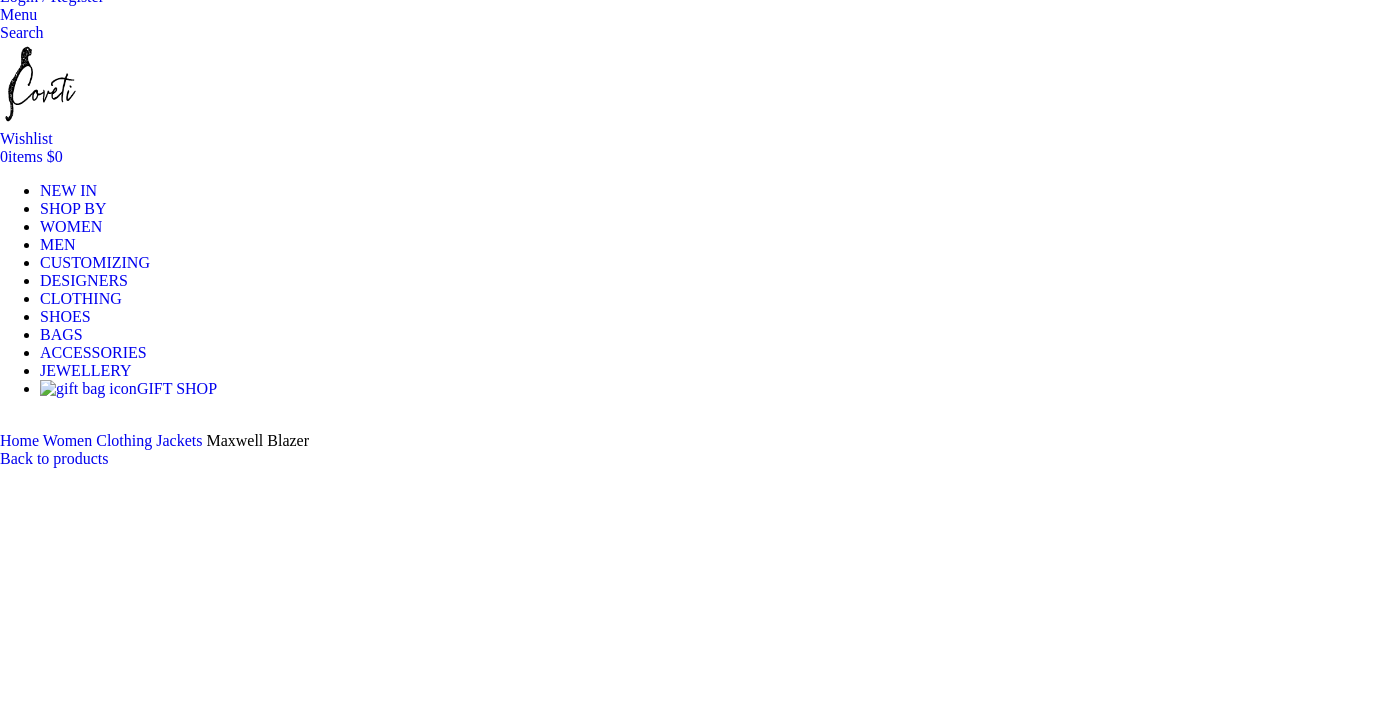 click at bounding box center (310, 8849) 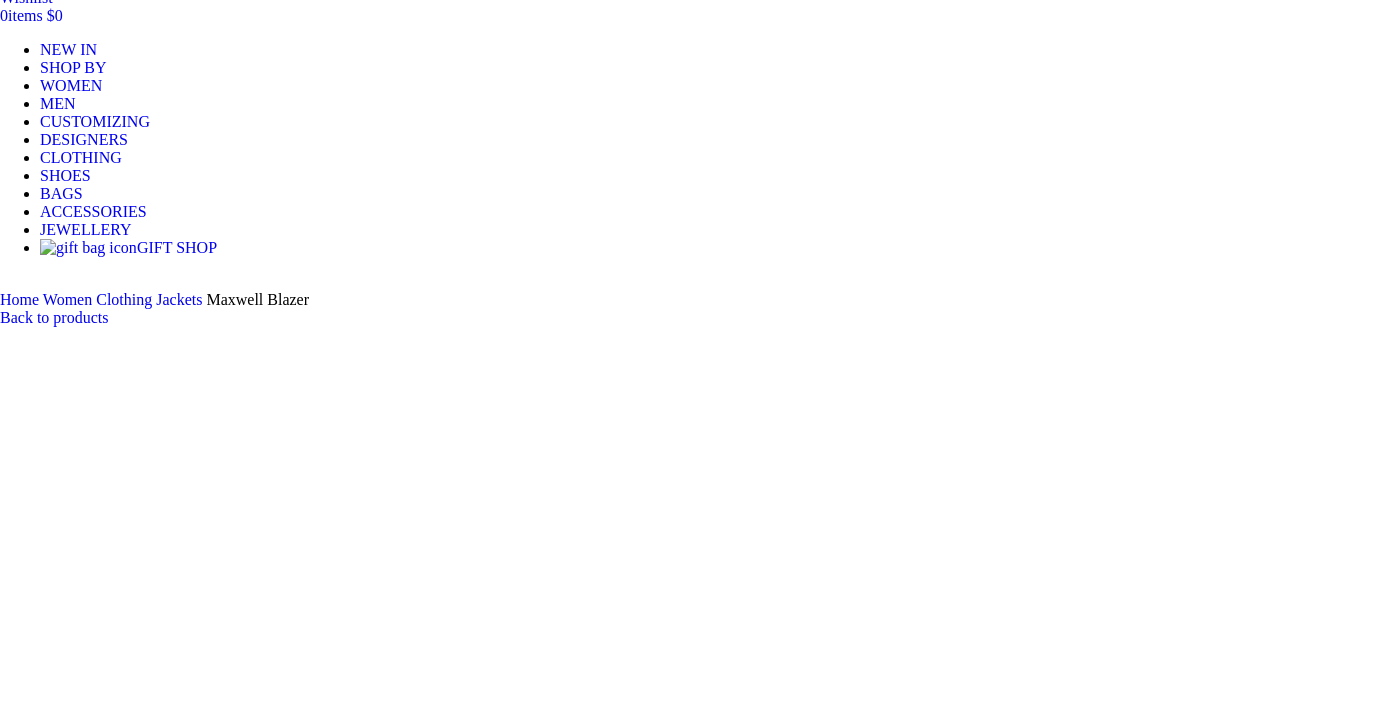 scroll, scrollTop: 347, scrollLeft: 0, axis: vertical 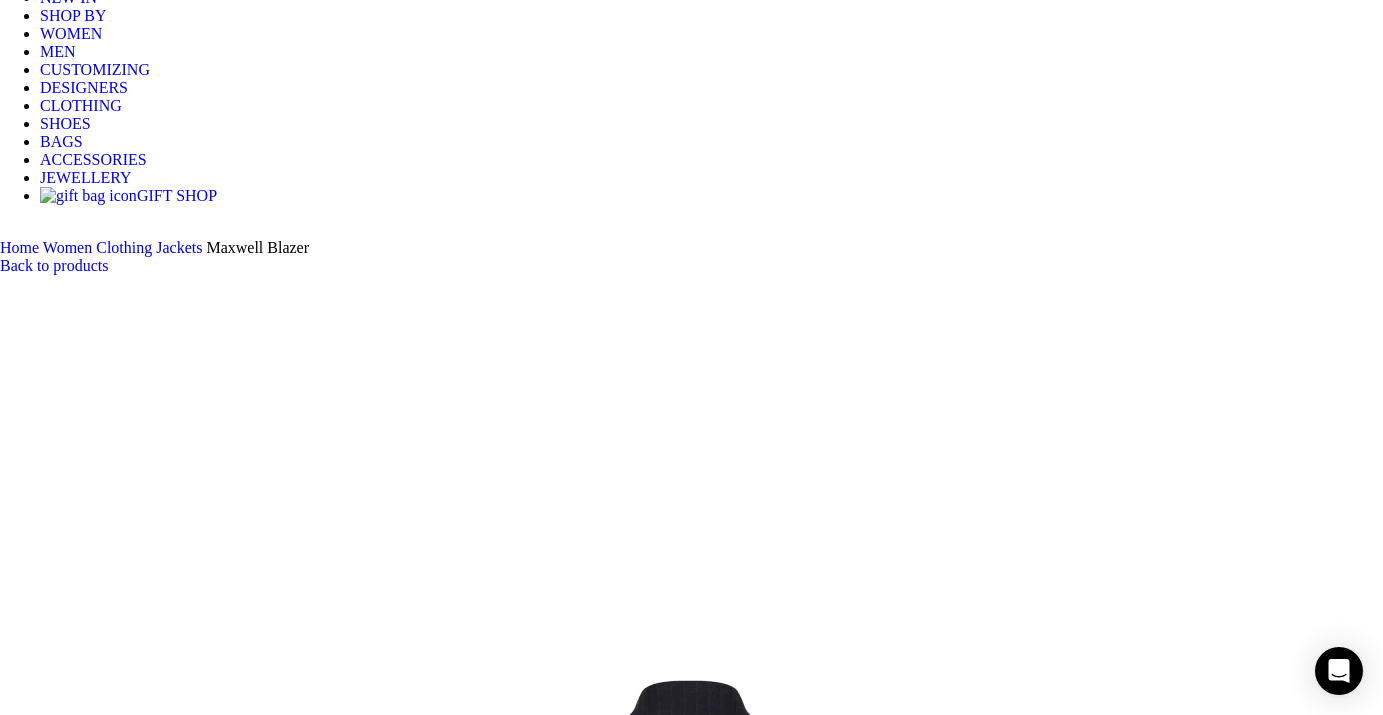 click at bounding box center (310, 1664) 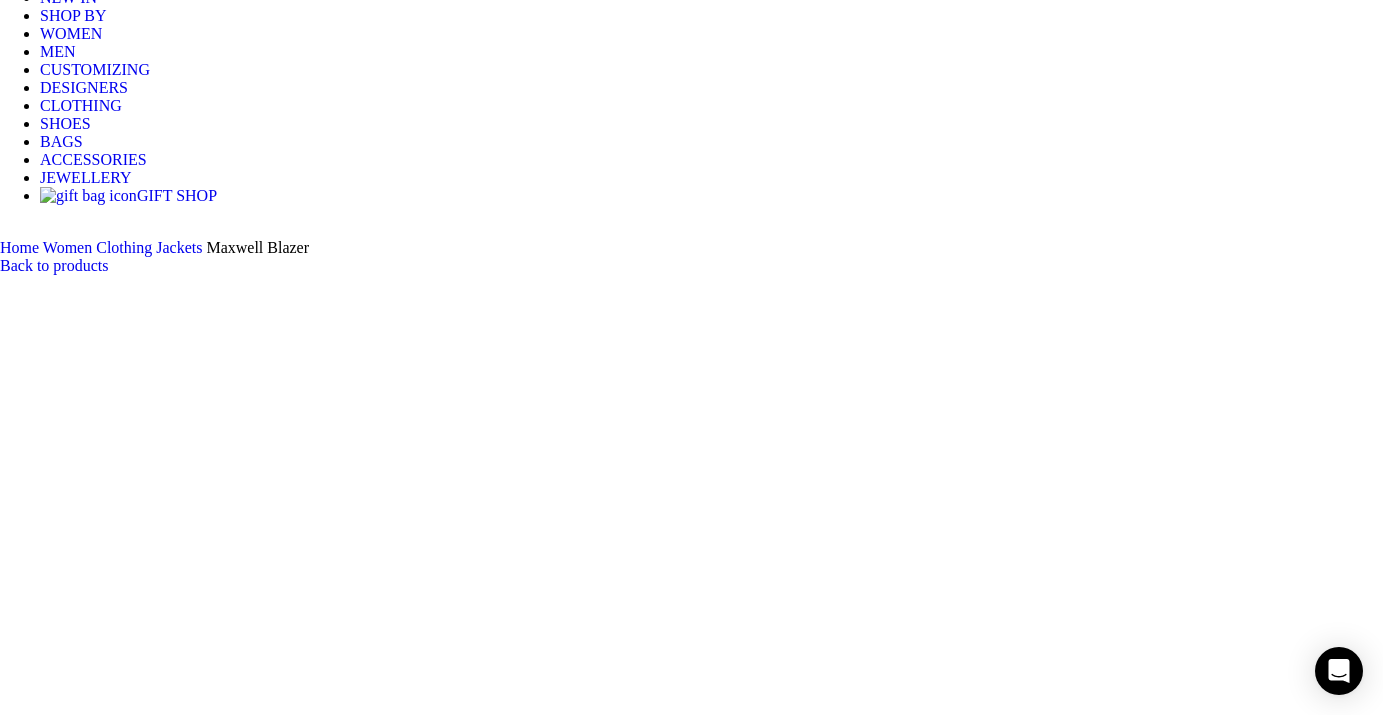 click at bounding box center (310, 1538) 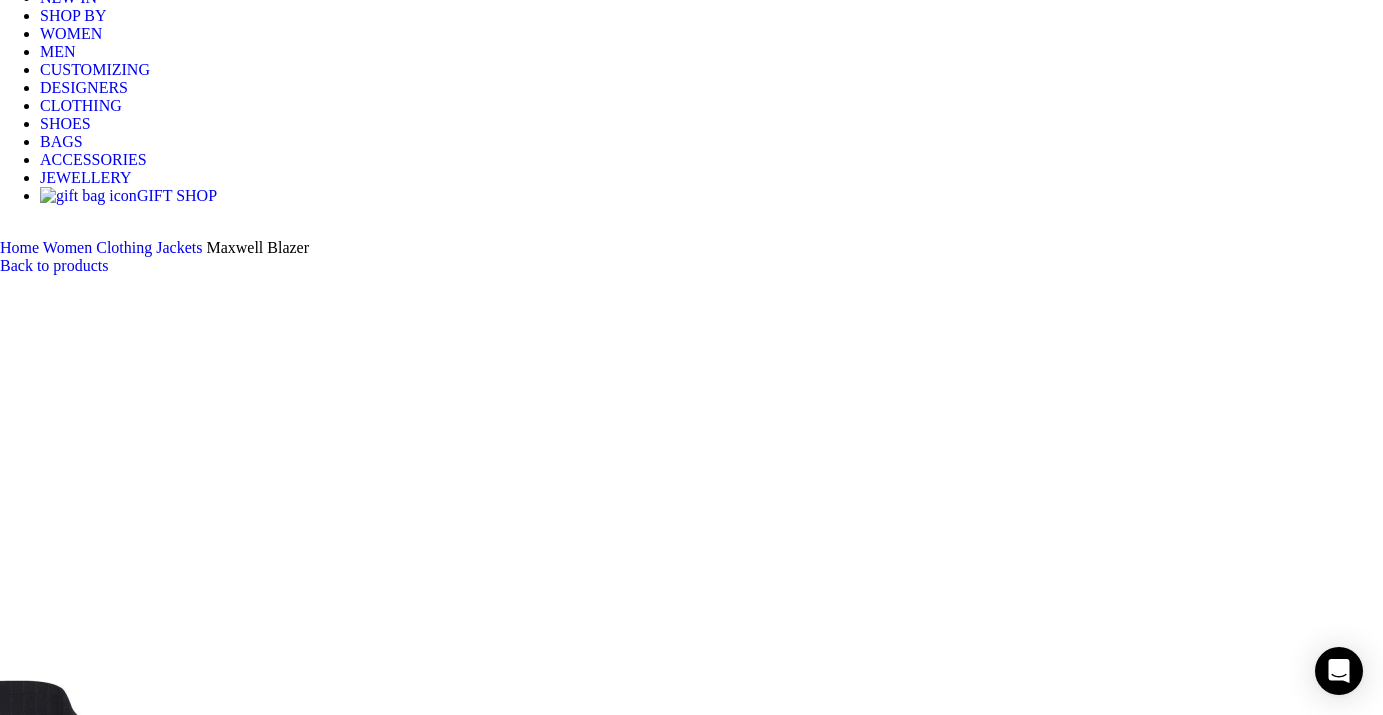 click at bounding box center (310, 1917) 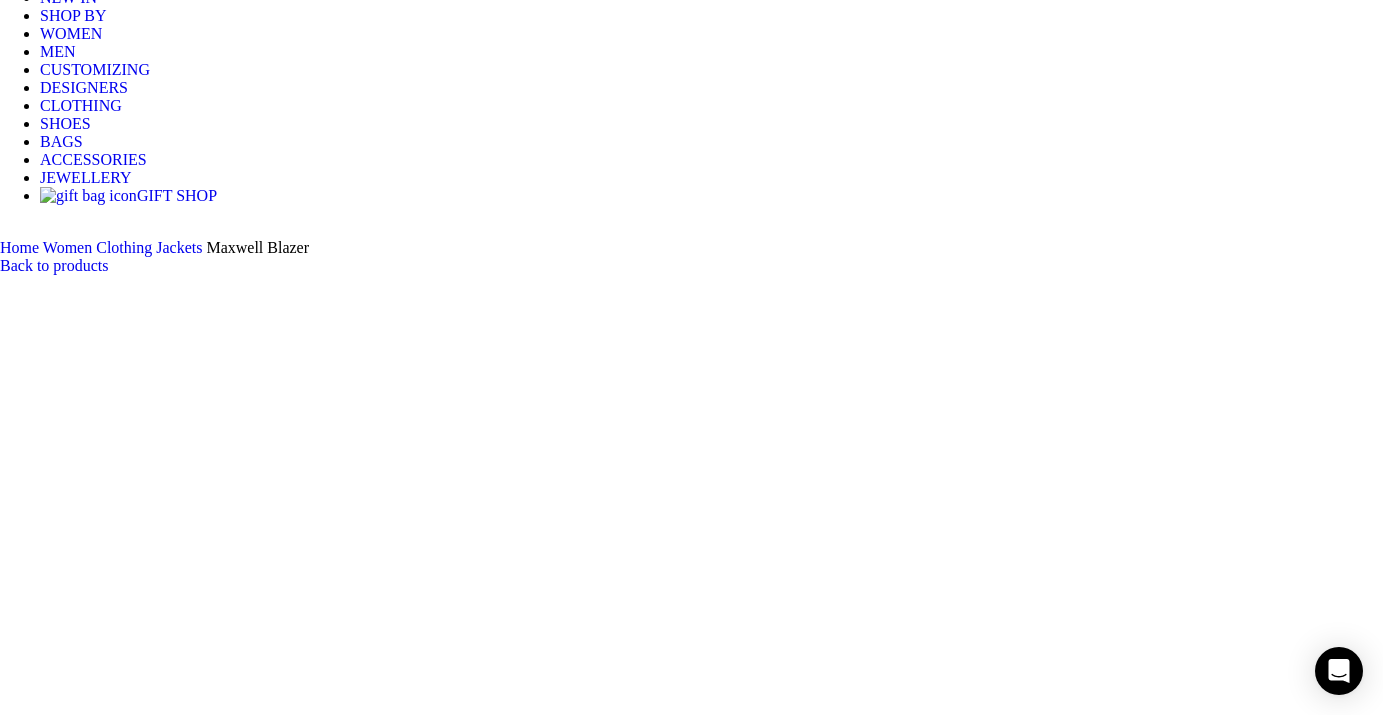 scroll, scrollTop: 0, scrollLeft: 210, axis: horizontal 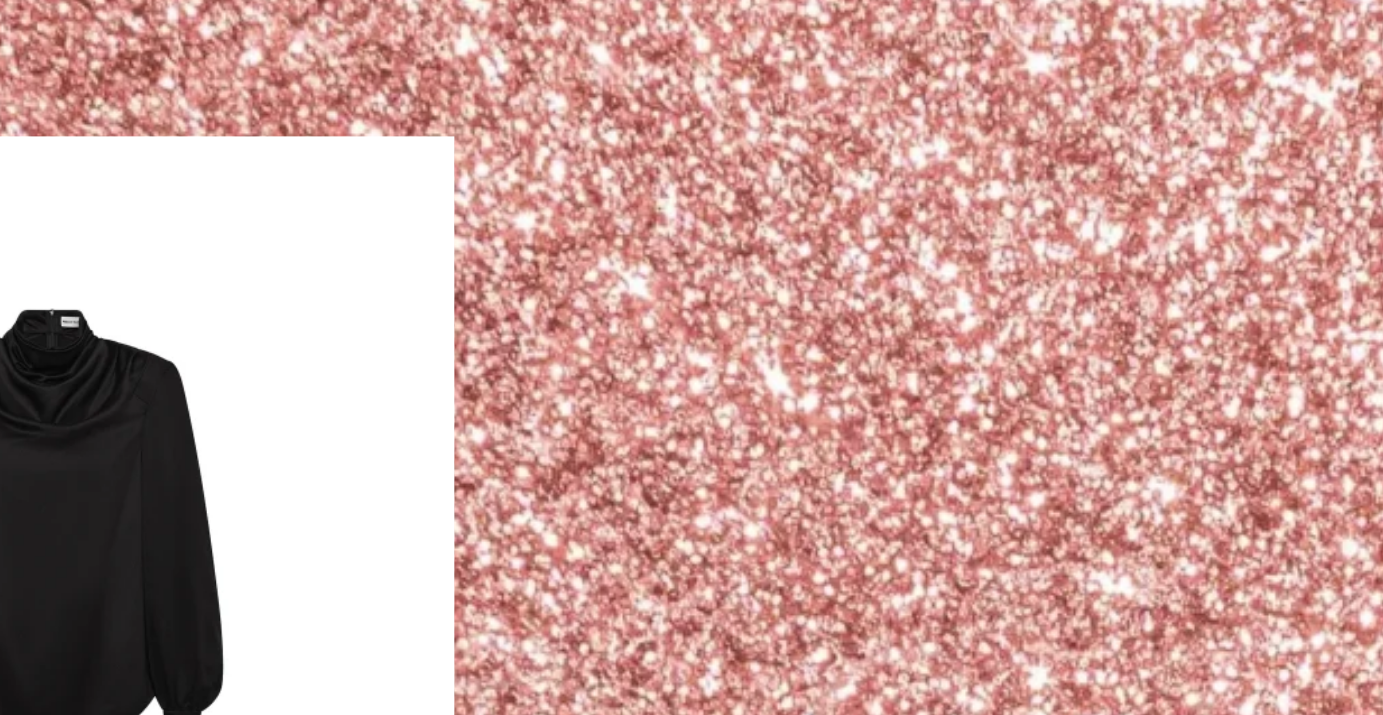 click at bounding box center [691, 26113] 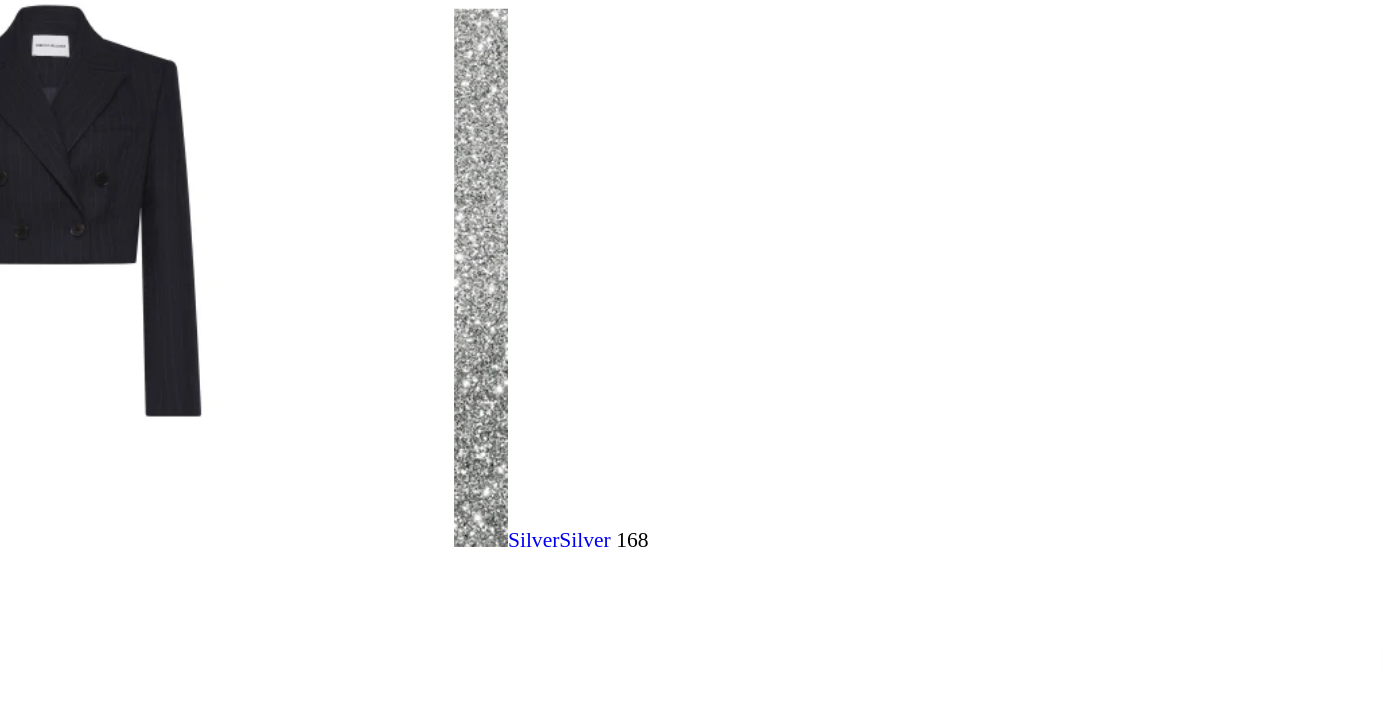 scroll, scrollTop: 6728, scrollLeft: 0, axis: vertical 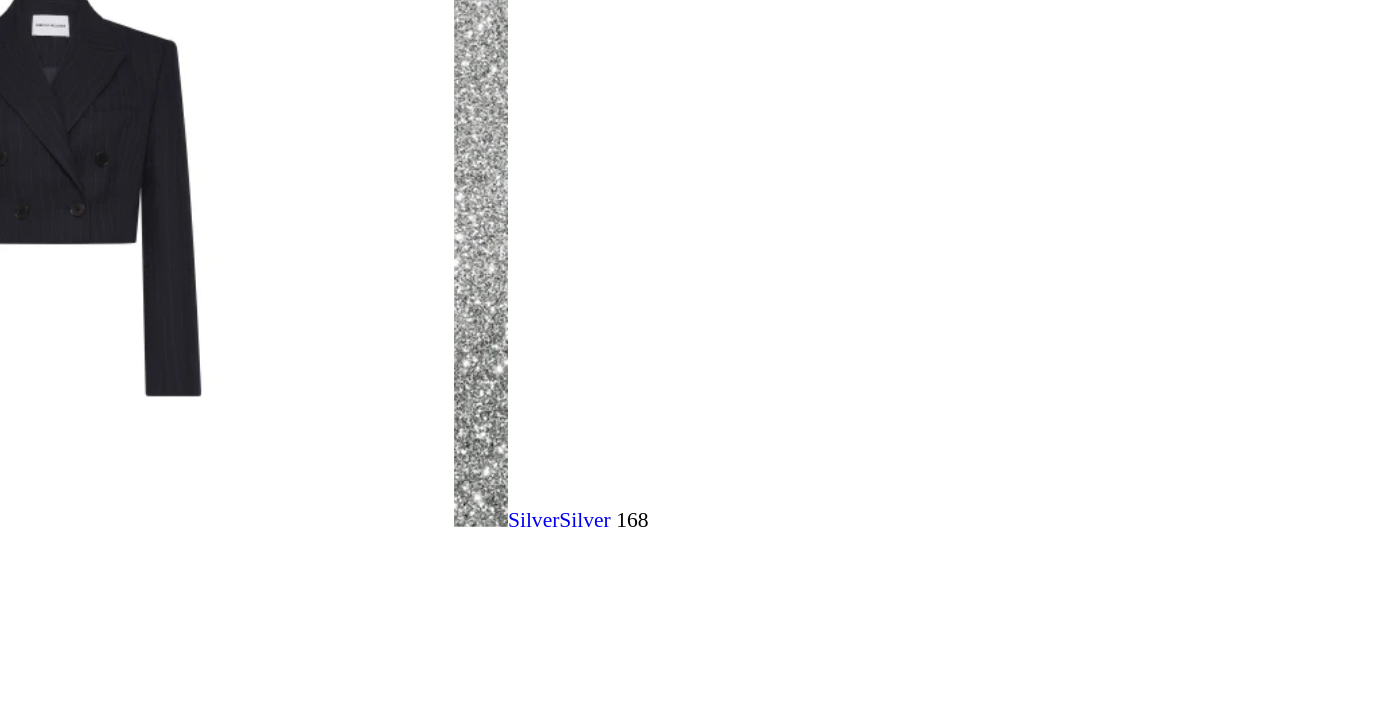 click on "6" at bounding box center [44, 33890] 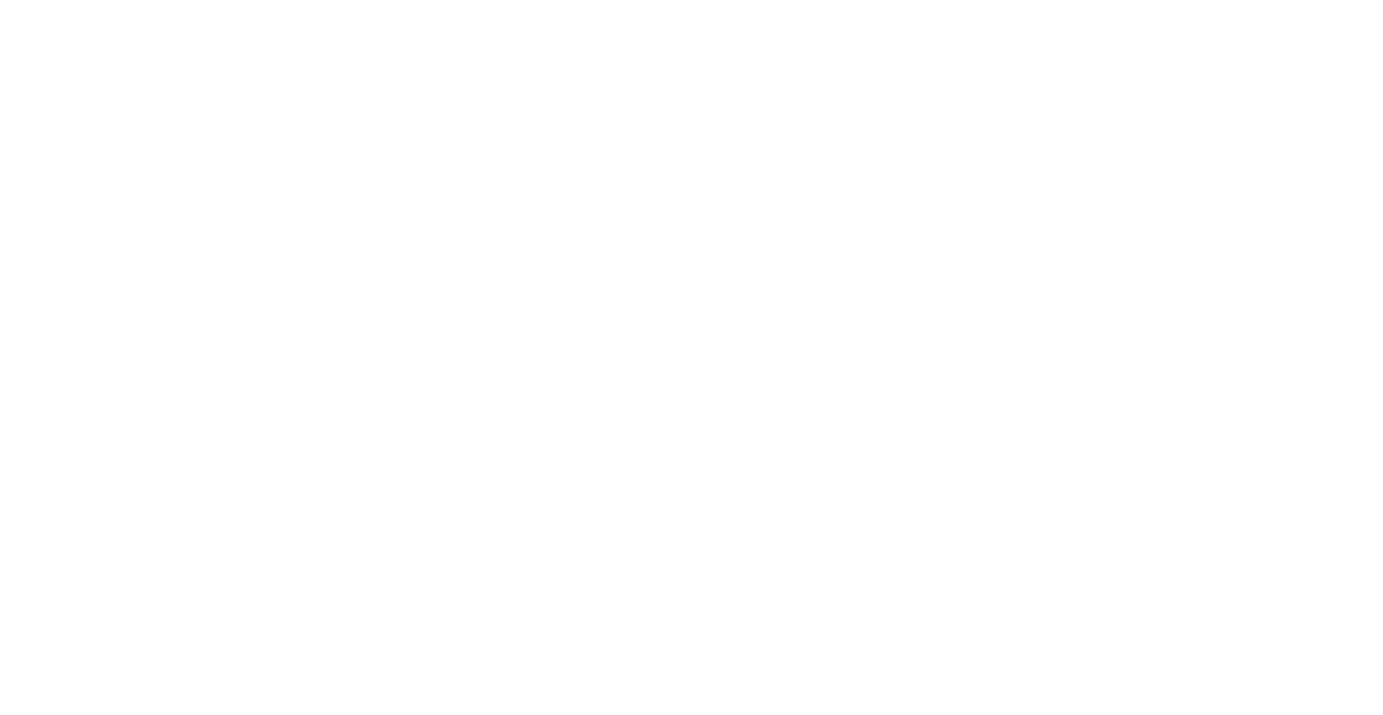 scroll, scrollTop: 1055, scrollLeft: 0, axis: vertical 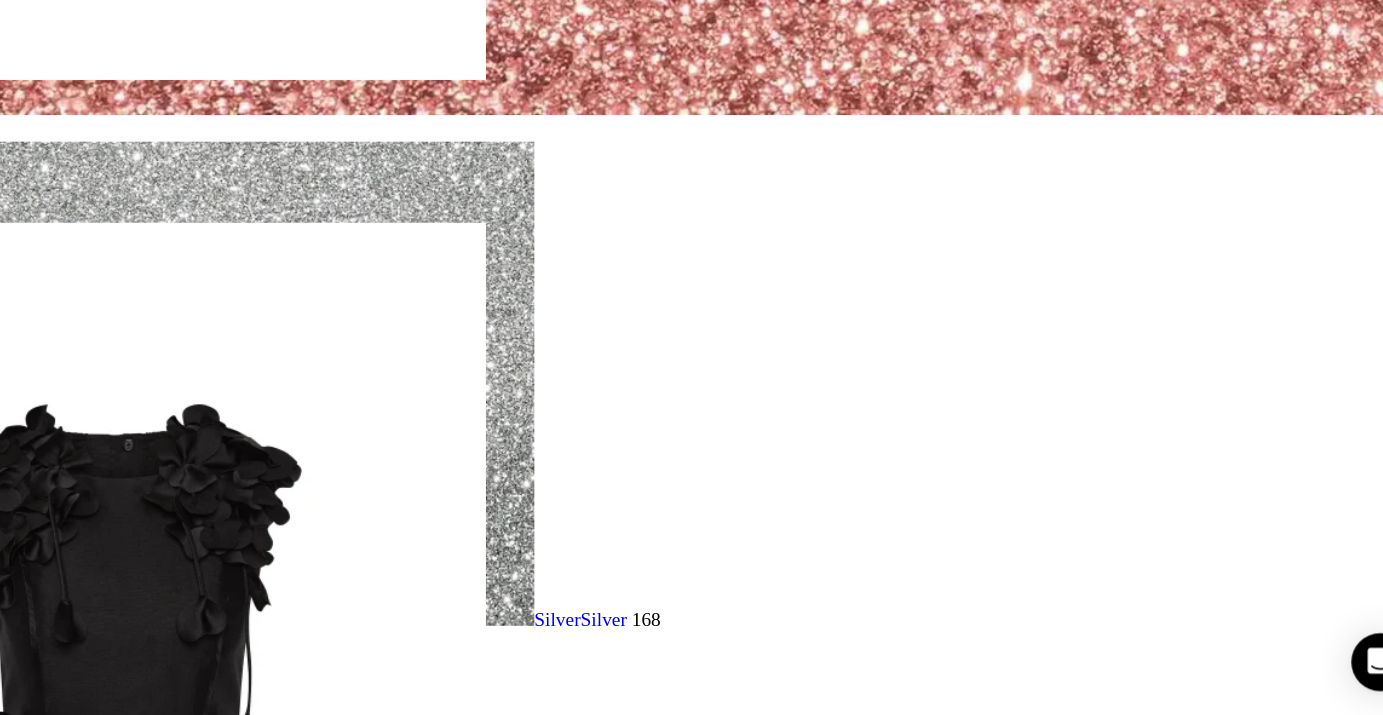 click on "7" at bounding box center (44, 33460) 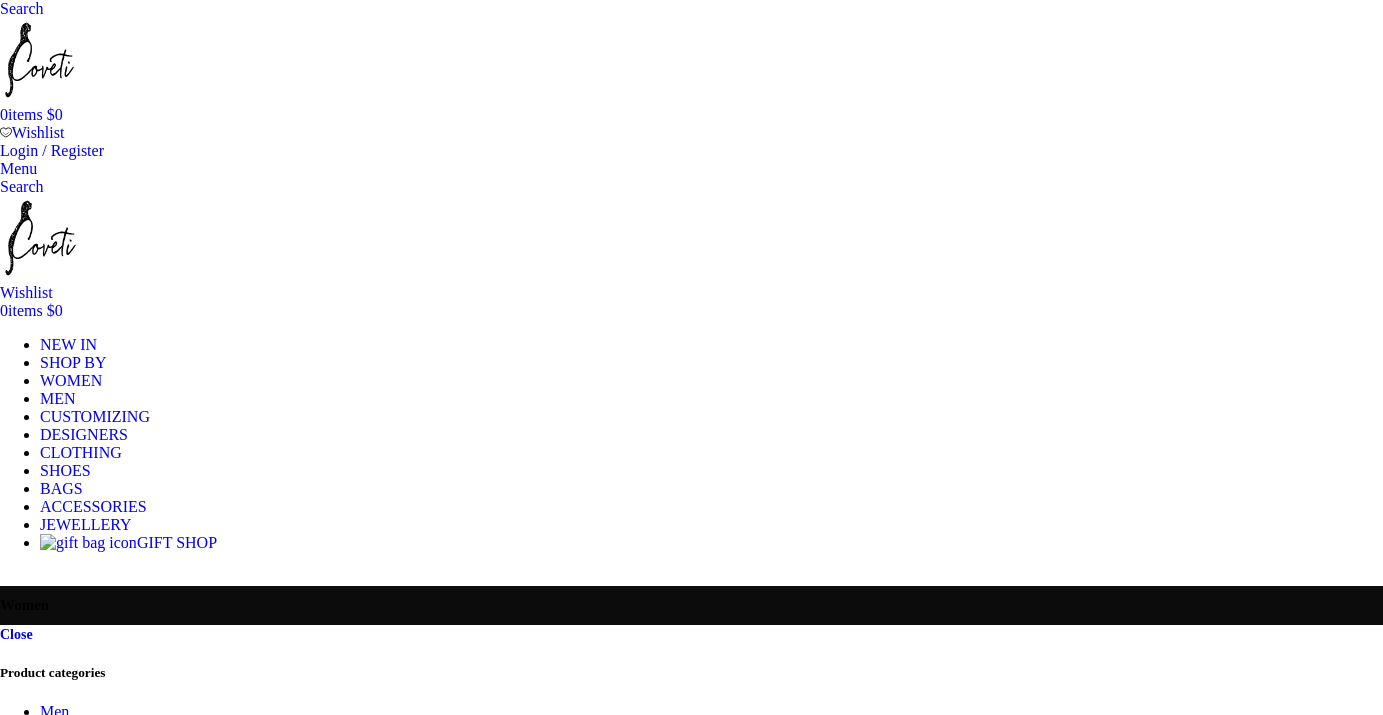 scroll, scrollTop: 0, scrollLeft: 0, axis: both 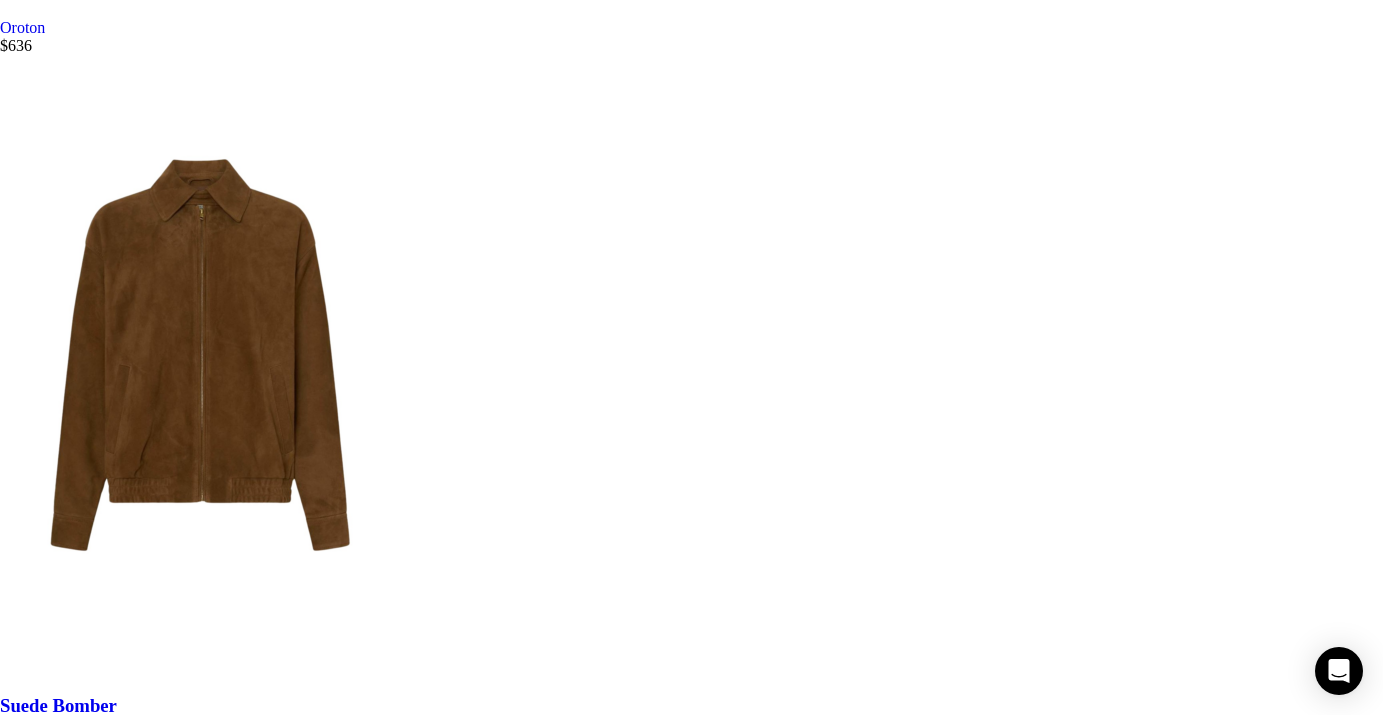 click on "8" at bounding box center [44, 32507] 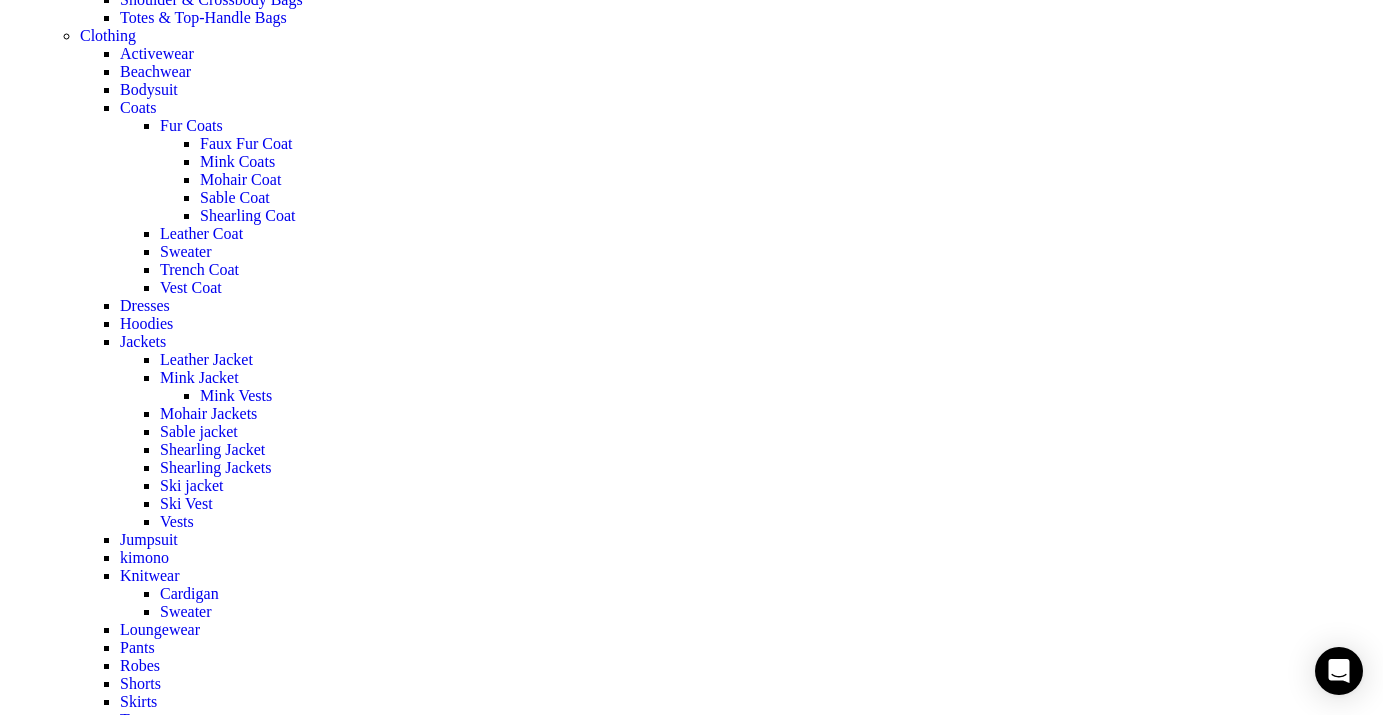 scroll, scrollTop: 1994, scrollLeft: 0, axis: vertical 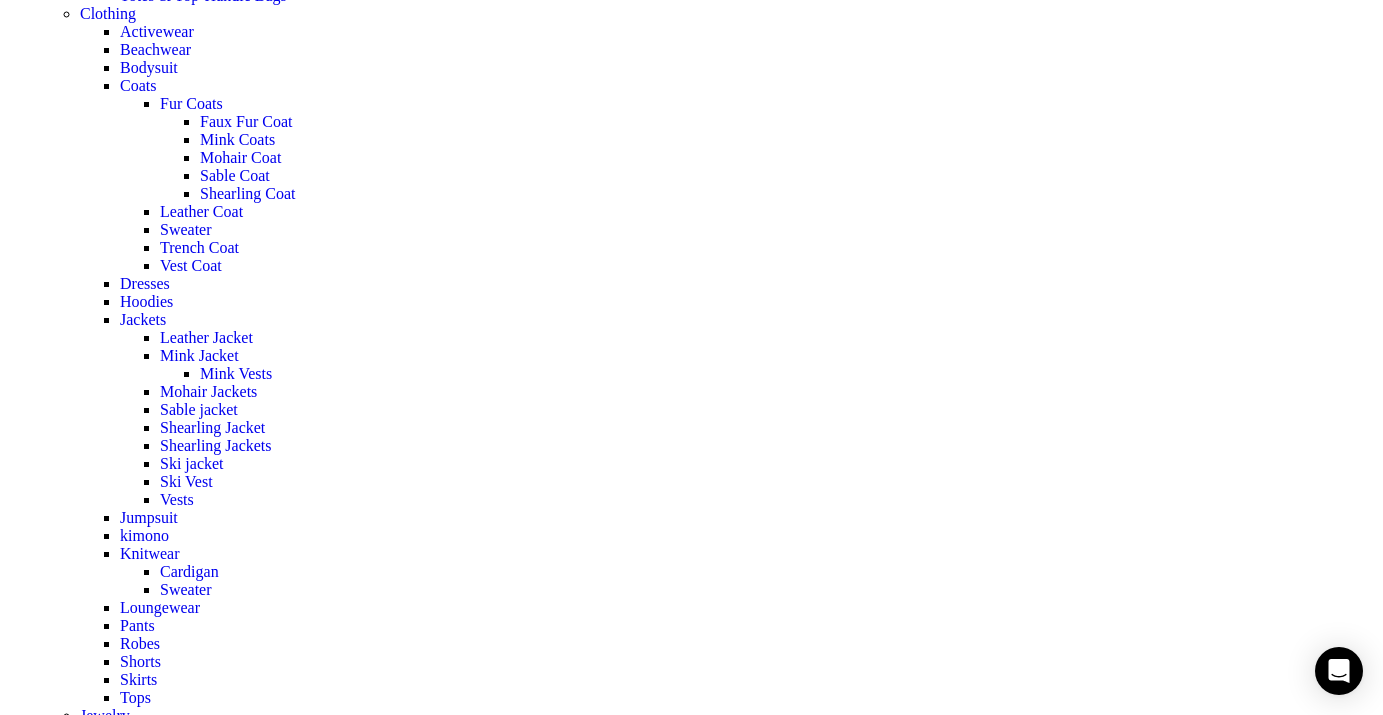 click at bounding box center (691, 12868) 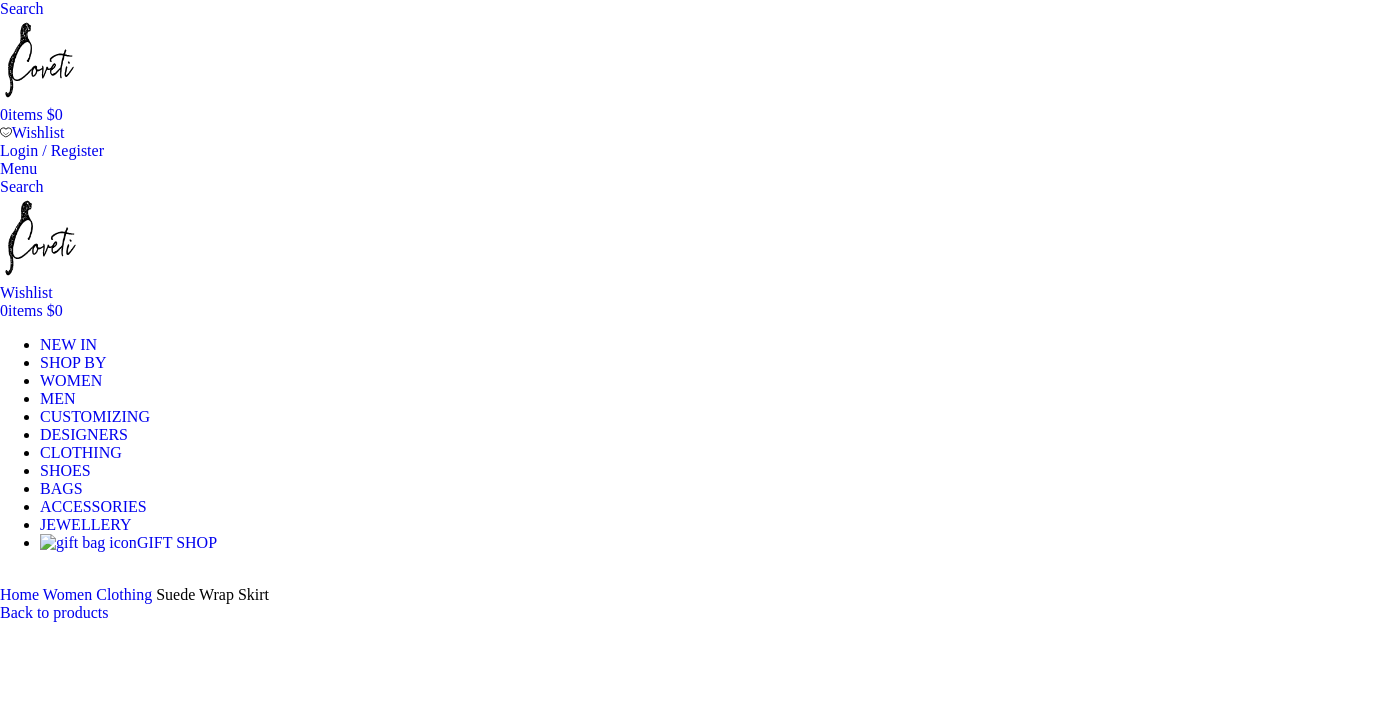 scroll, scrollTop: 0, scrollLeft: 0, axis: both 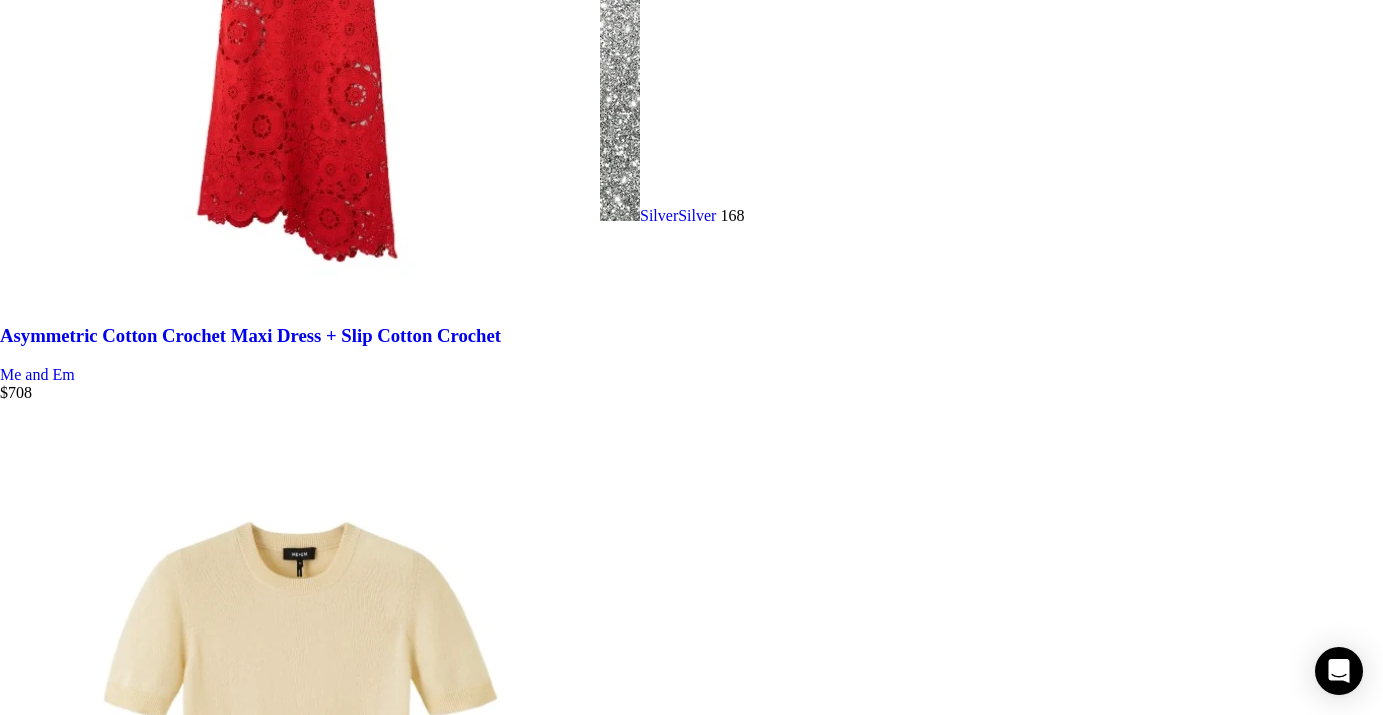 click on "9" at bounding box center (44, 33590) 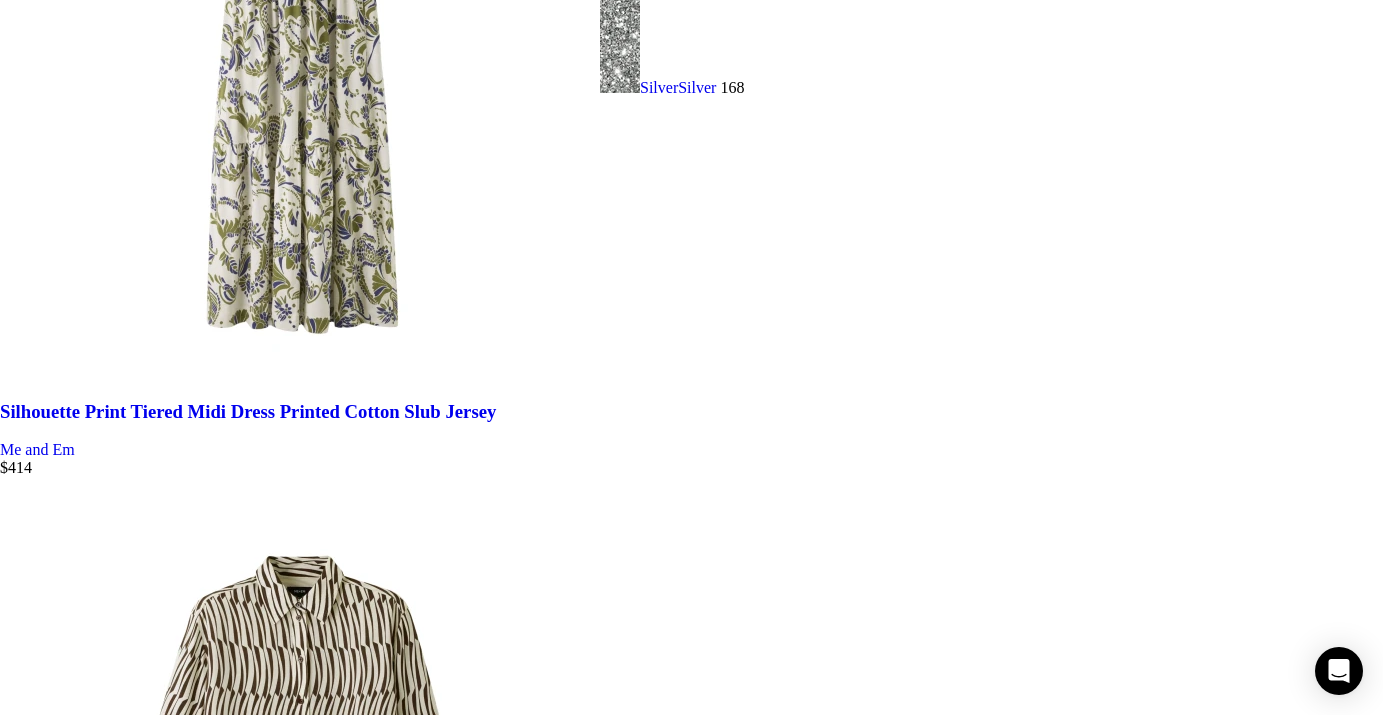 scroll, scrollTop: 7417, scrollLeft: 0, axis: vertical 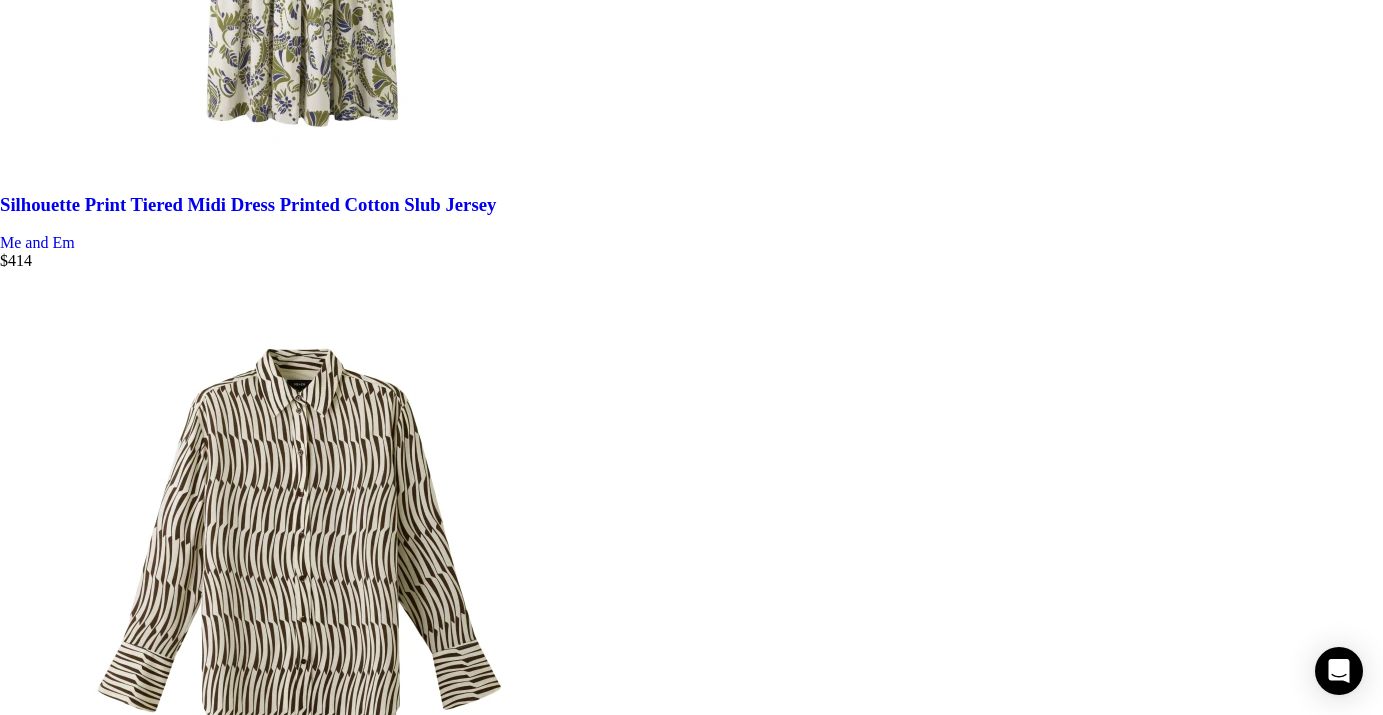 click on "10" at bounding box center (48, 32741) 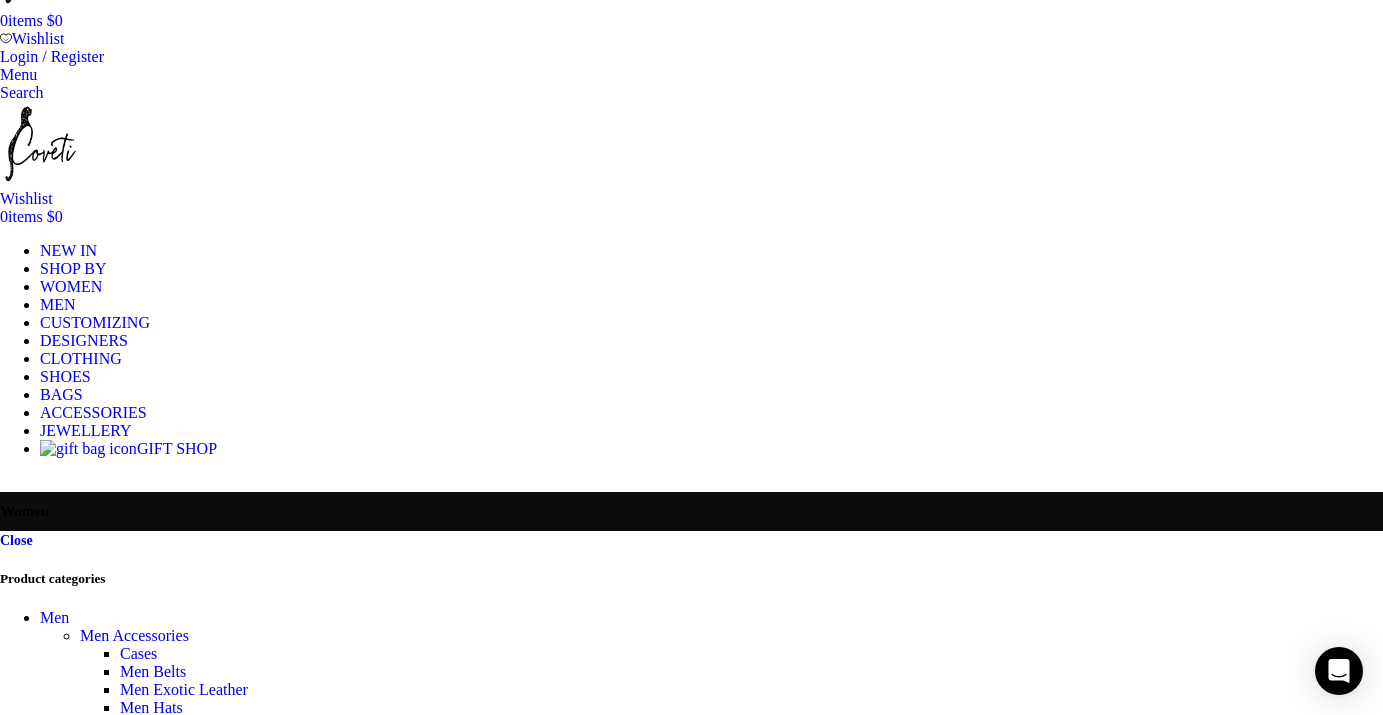 scroll, scrollTop: 0, scrollLeft: 0, axis: both 